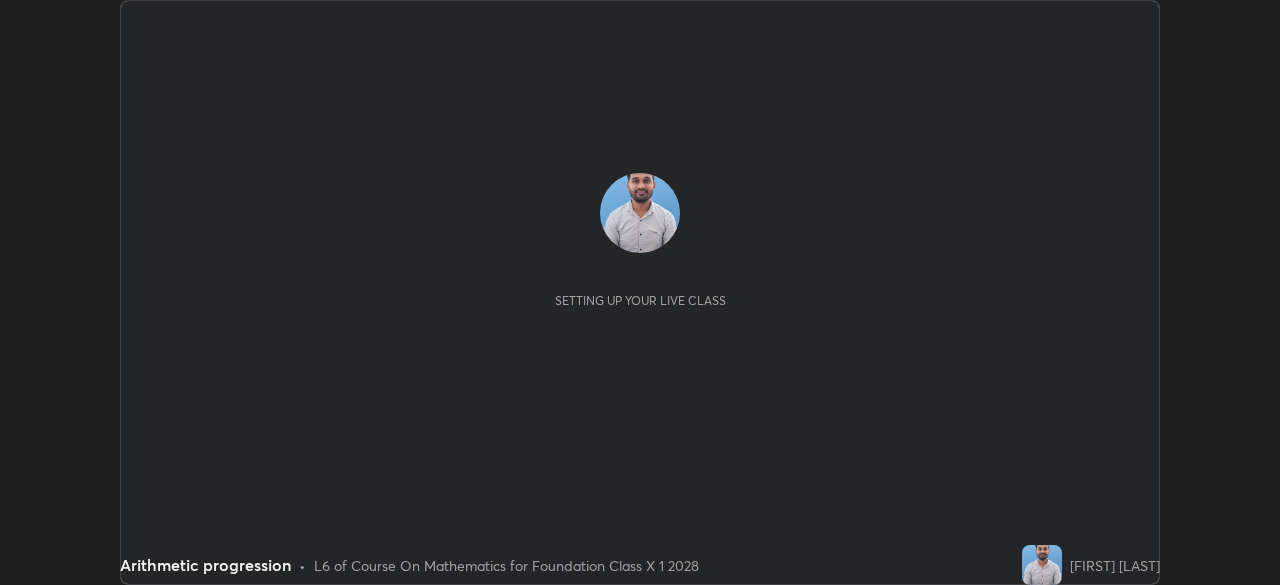scroll, scrollTop: 0, scrollLeft: 0, axis: both 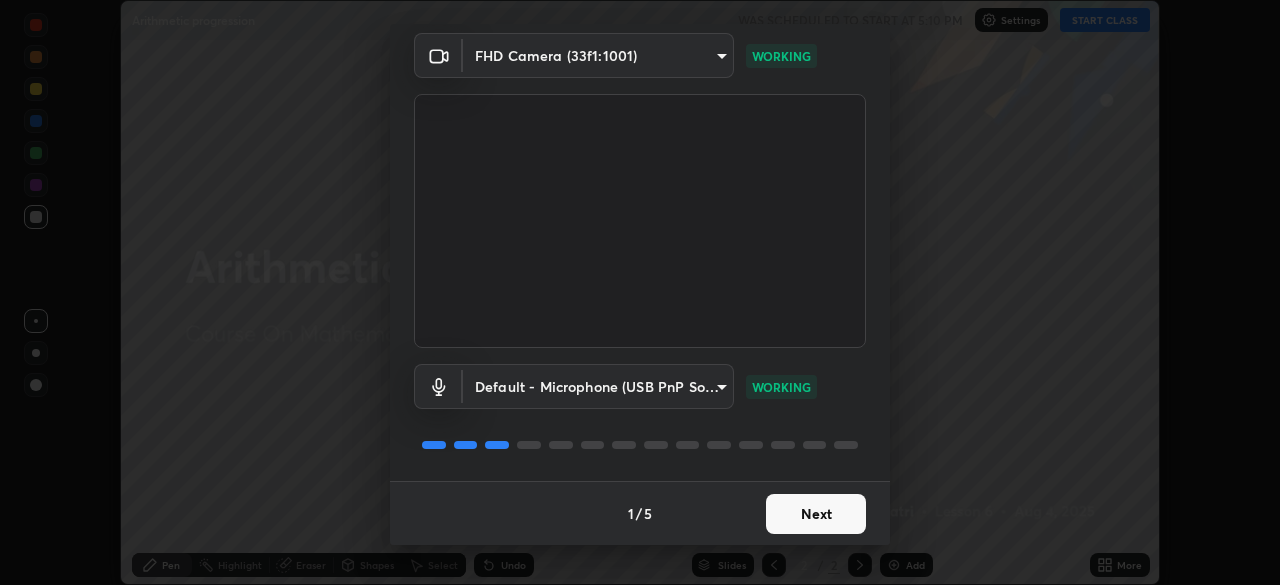 click on "Next" at bounding box center (816, 514) 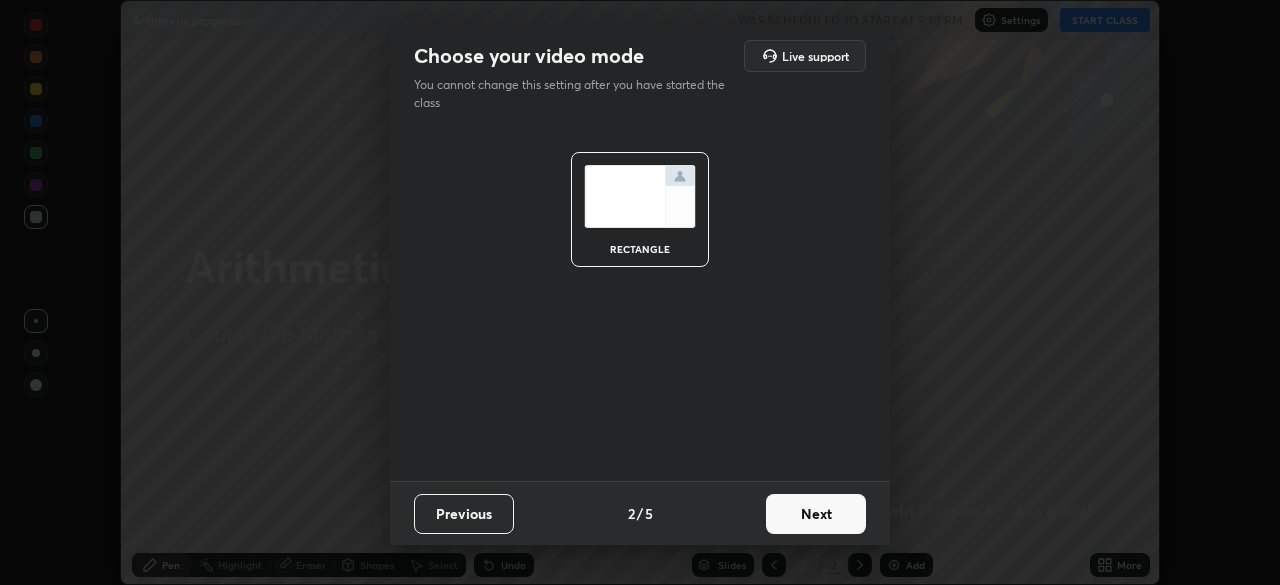 click on "Next" at bounding box center [816, 514] 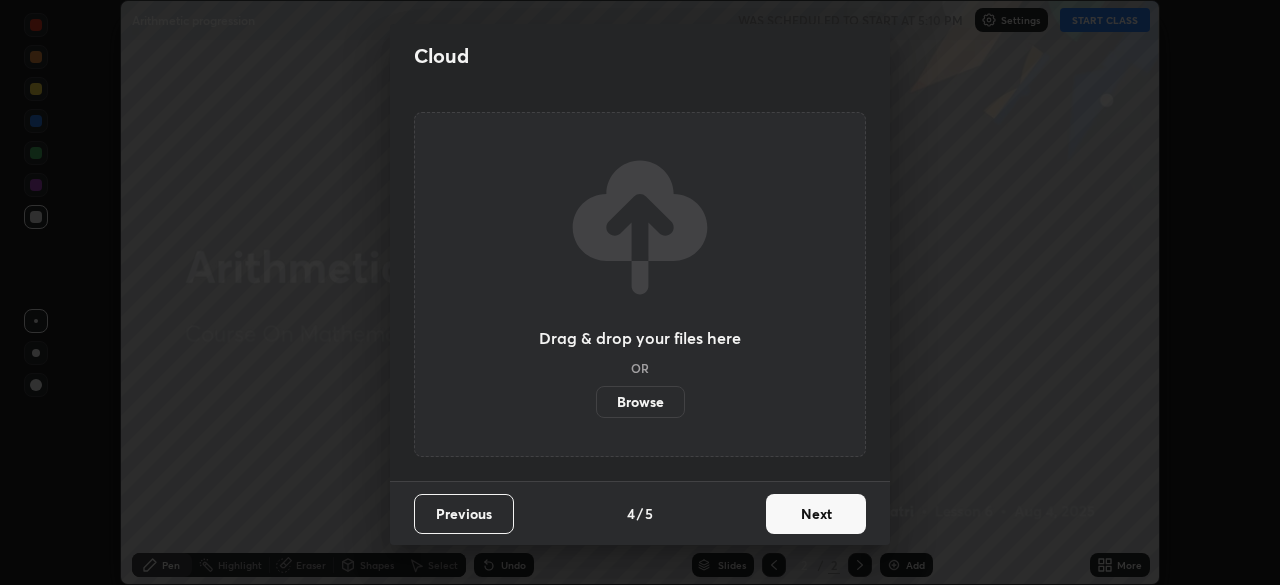 click on "Next" at bounding box center (816, 514) 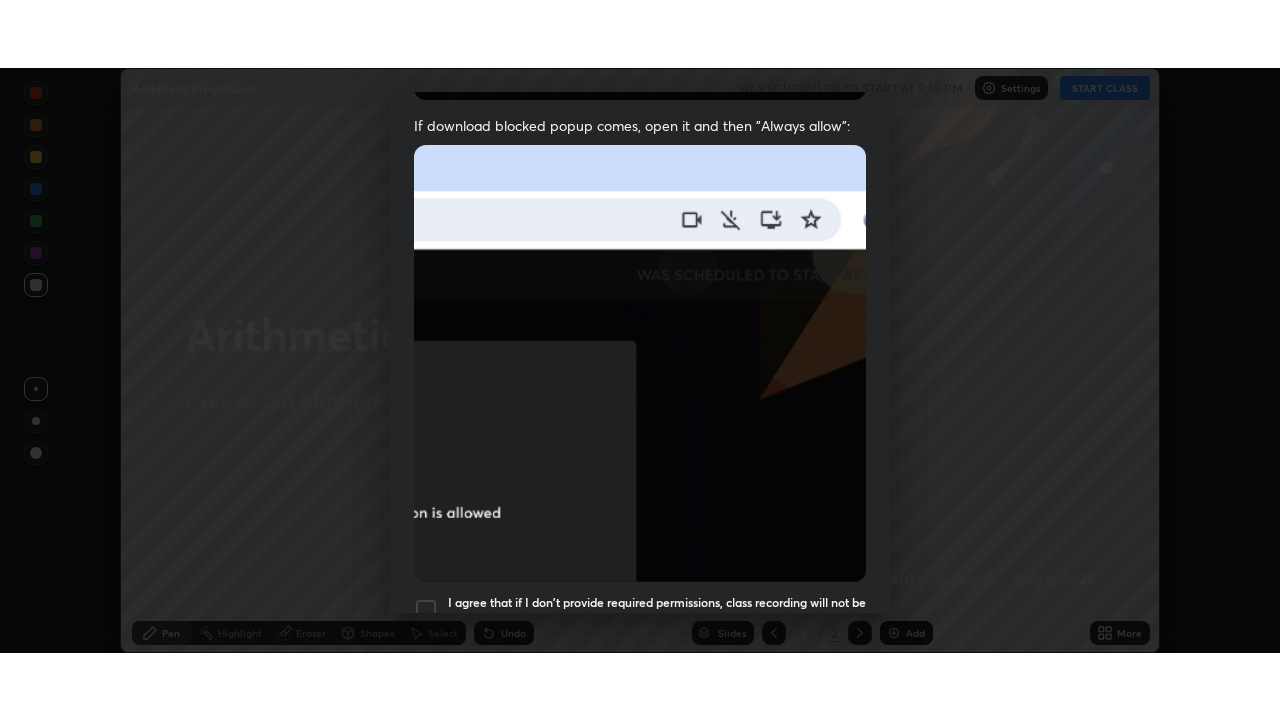 scroll, scrollTop: 479, scrollLeft: 0, axis: vertical 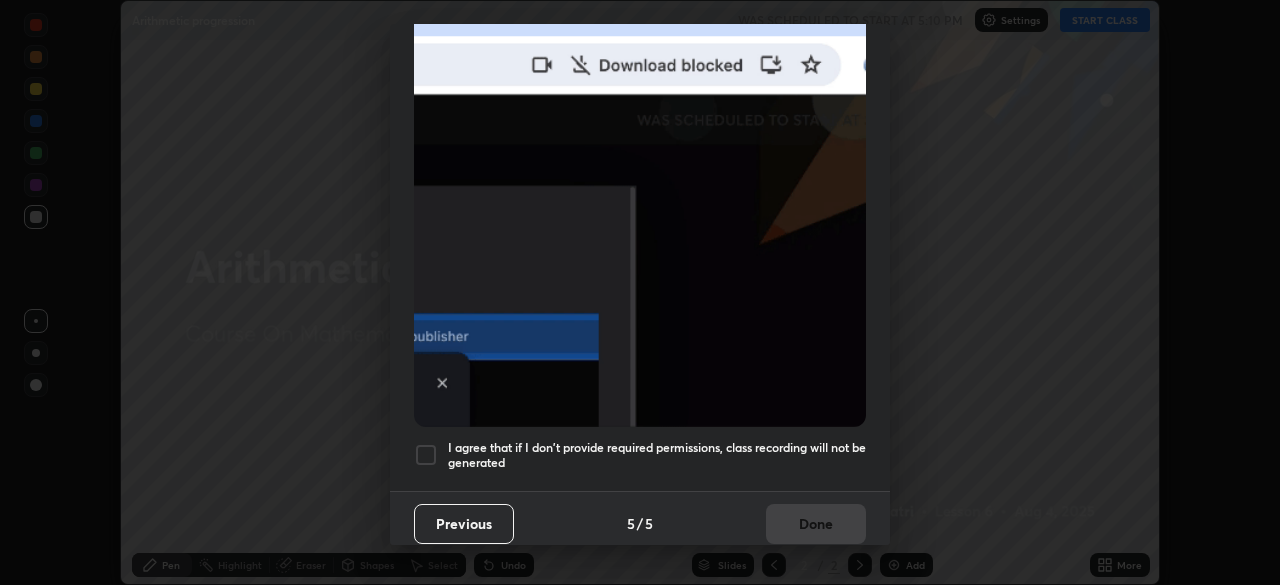 click on "I agree that if I don't provide required permissions, class recording will not be generated" at bounding box center (657, 455) 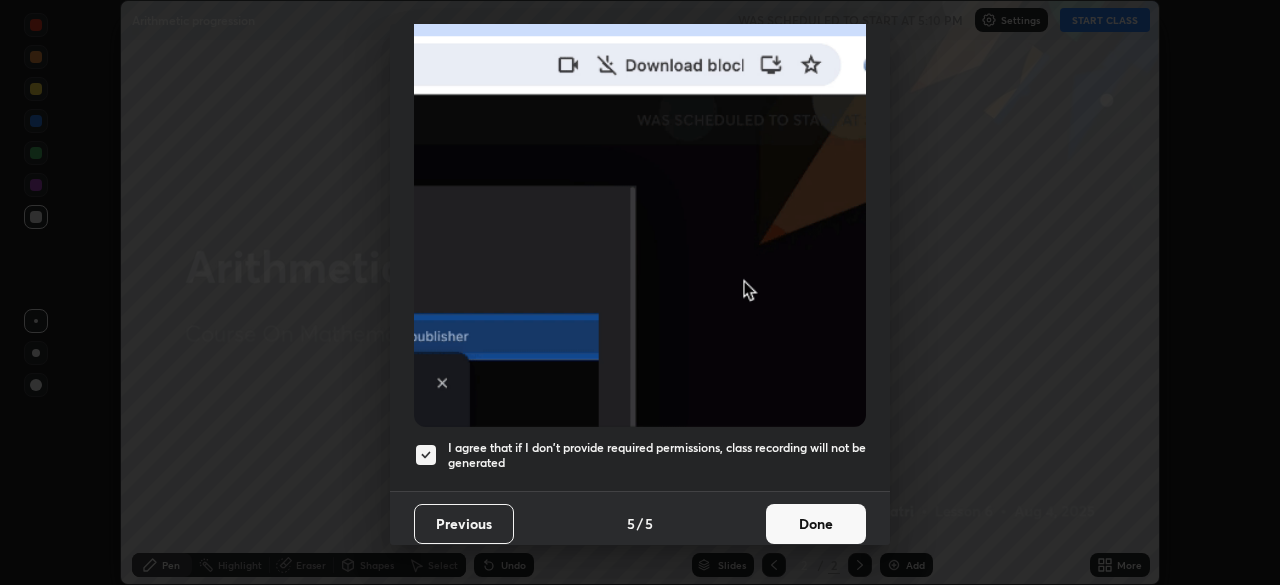 click on "Done" at bounding box center [816, 524] 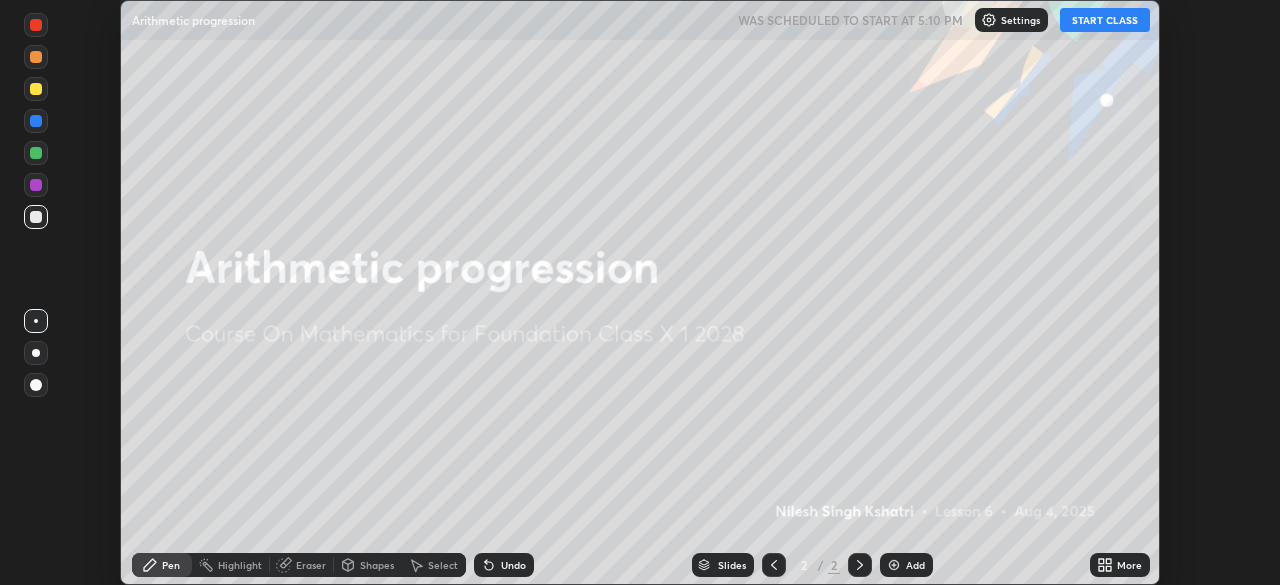 click on "Add" at bounding box center (915, 565) 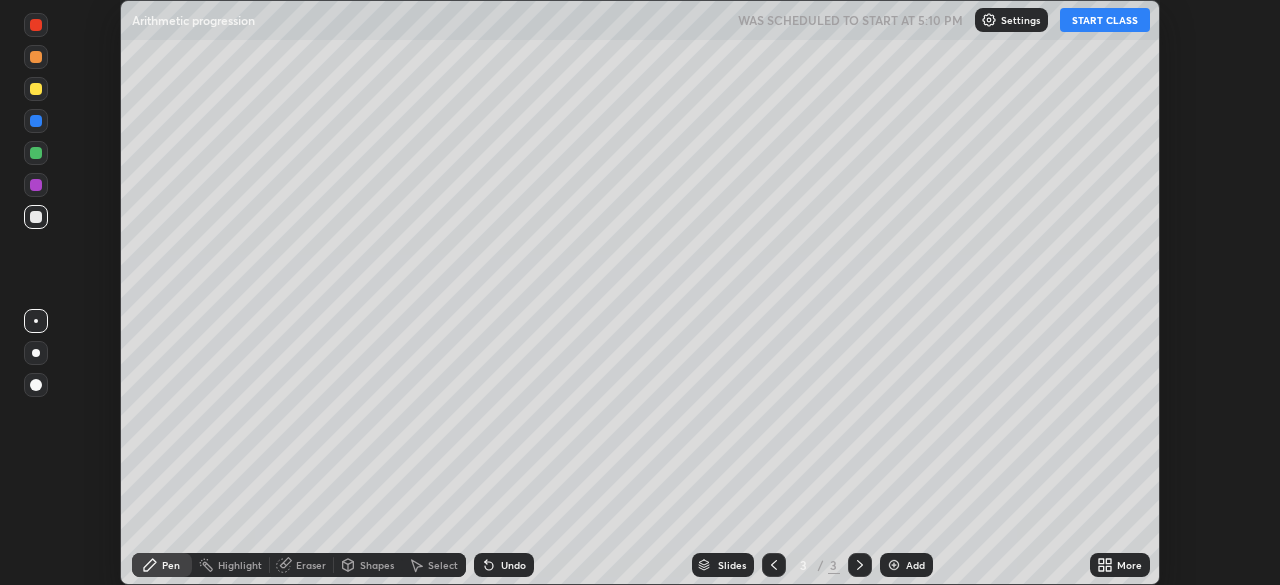 click 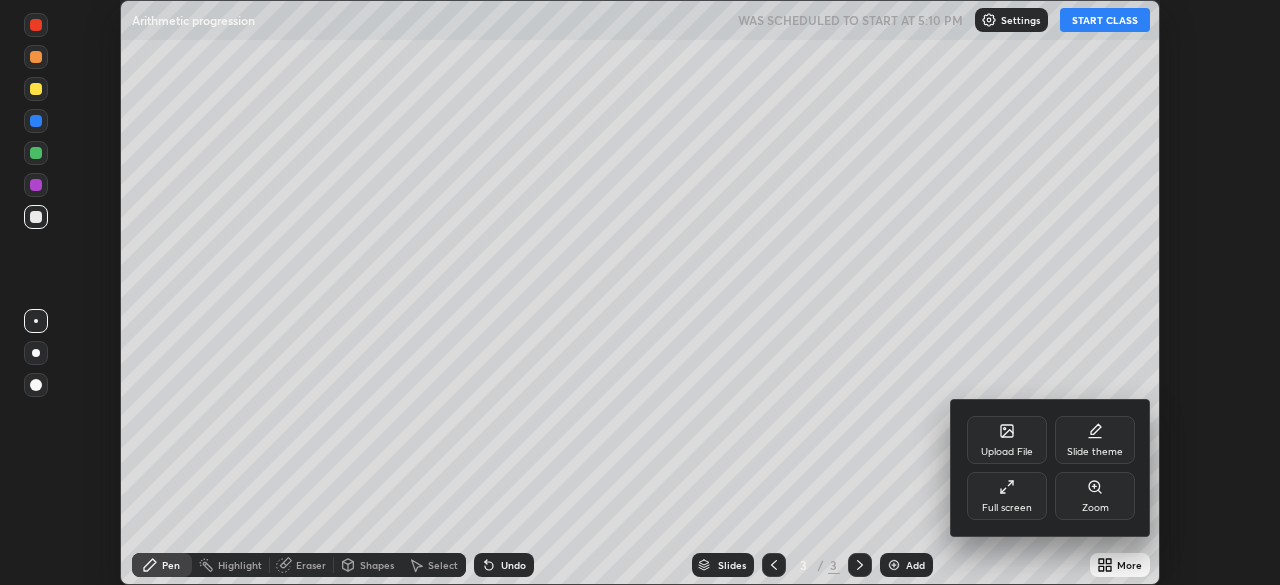 click on "Full screen" at bounding box center [1007, 496] 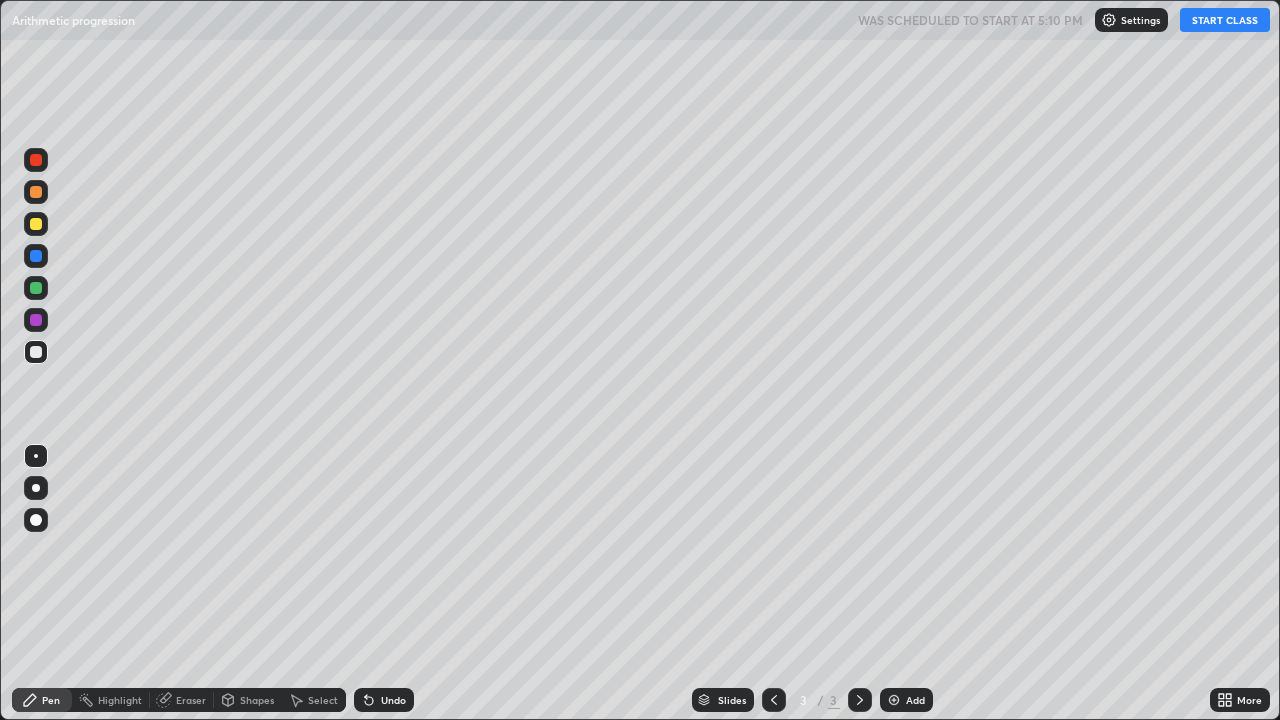scroll, scrollTop: 99280, scrollLeft: 98720, axis: both 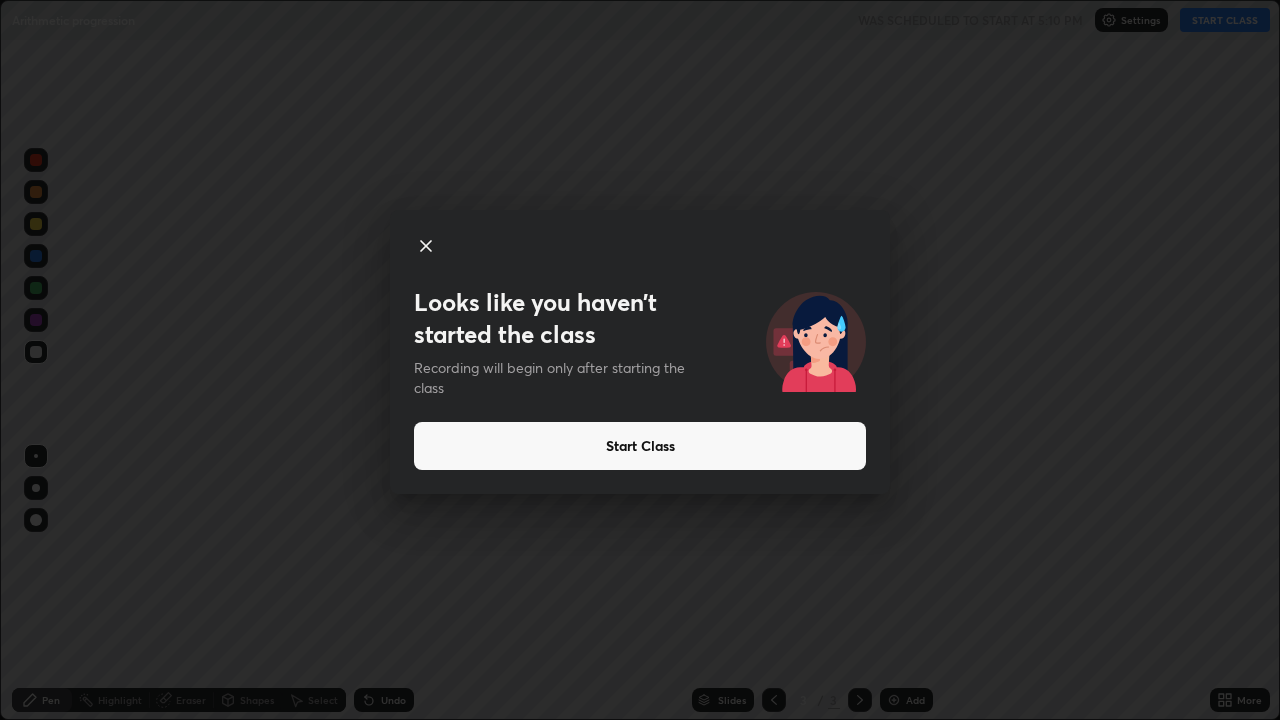 click on "Start Class" at bounding box center (640, 446) 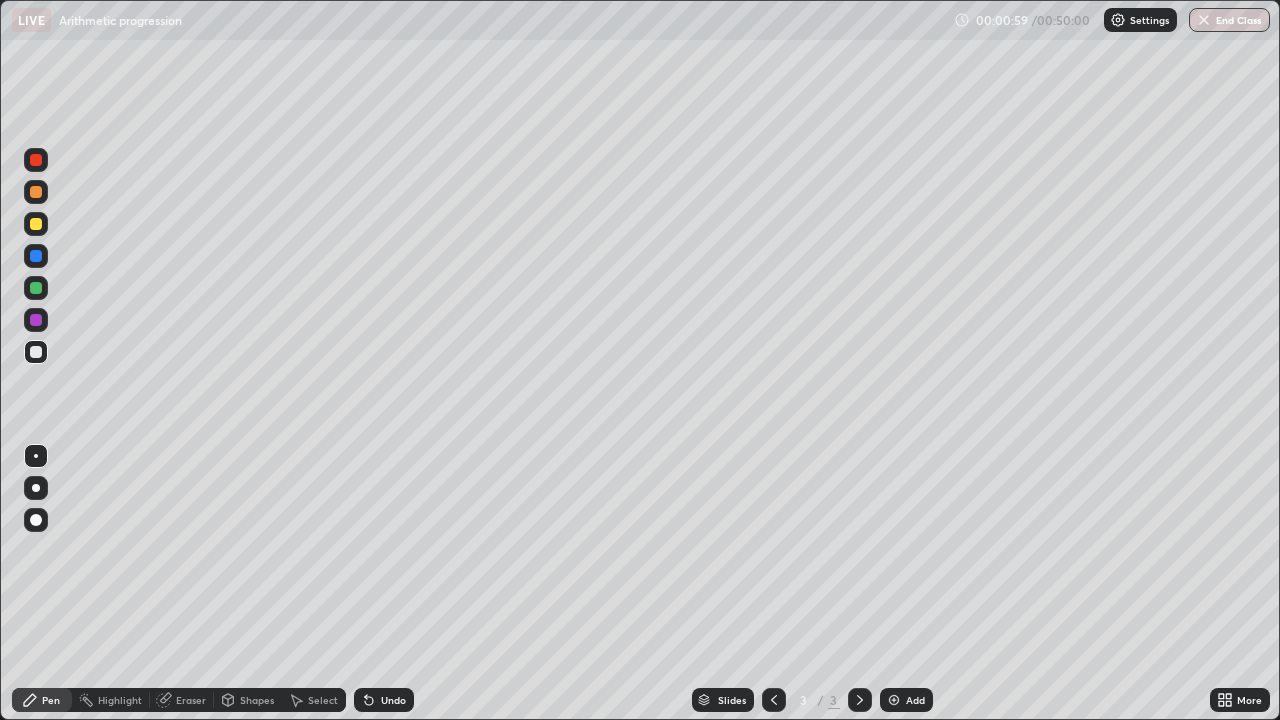 click on "Undo" at bounding box center [384, 700] 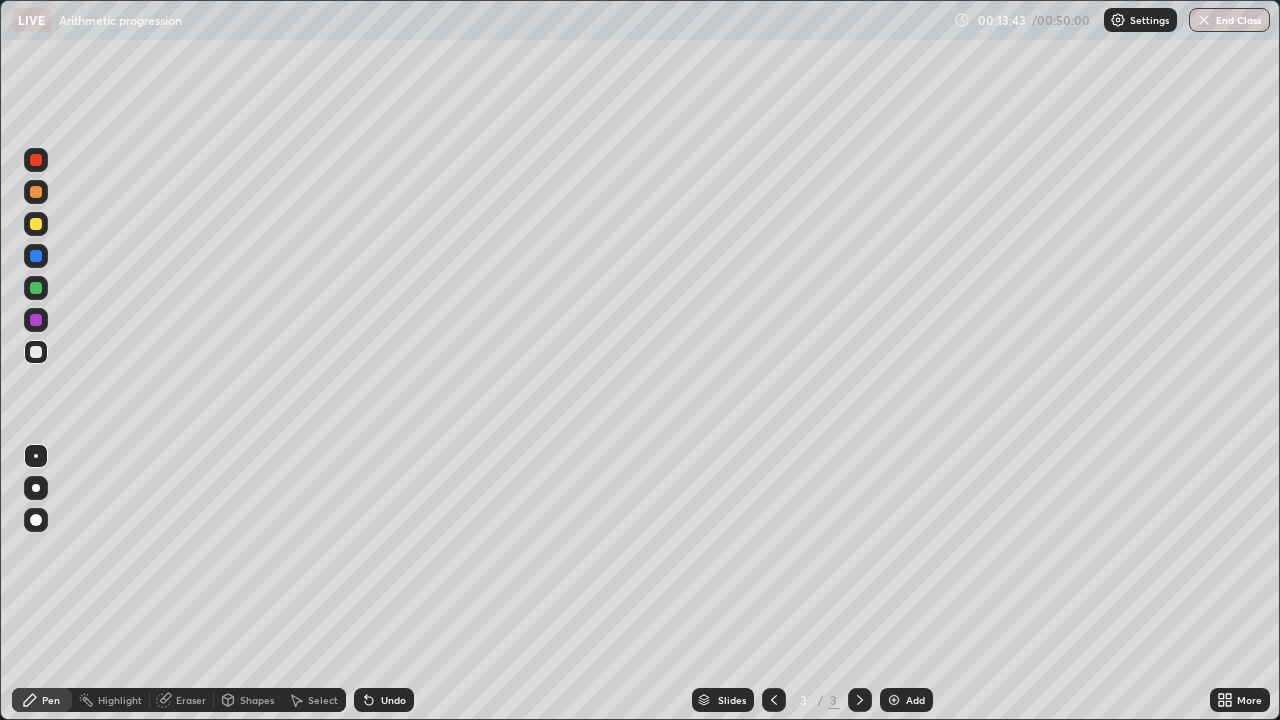 click on "Undo" at bounding box center (384, 700) 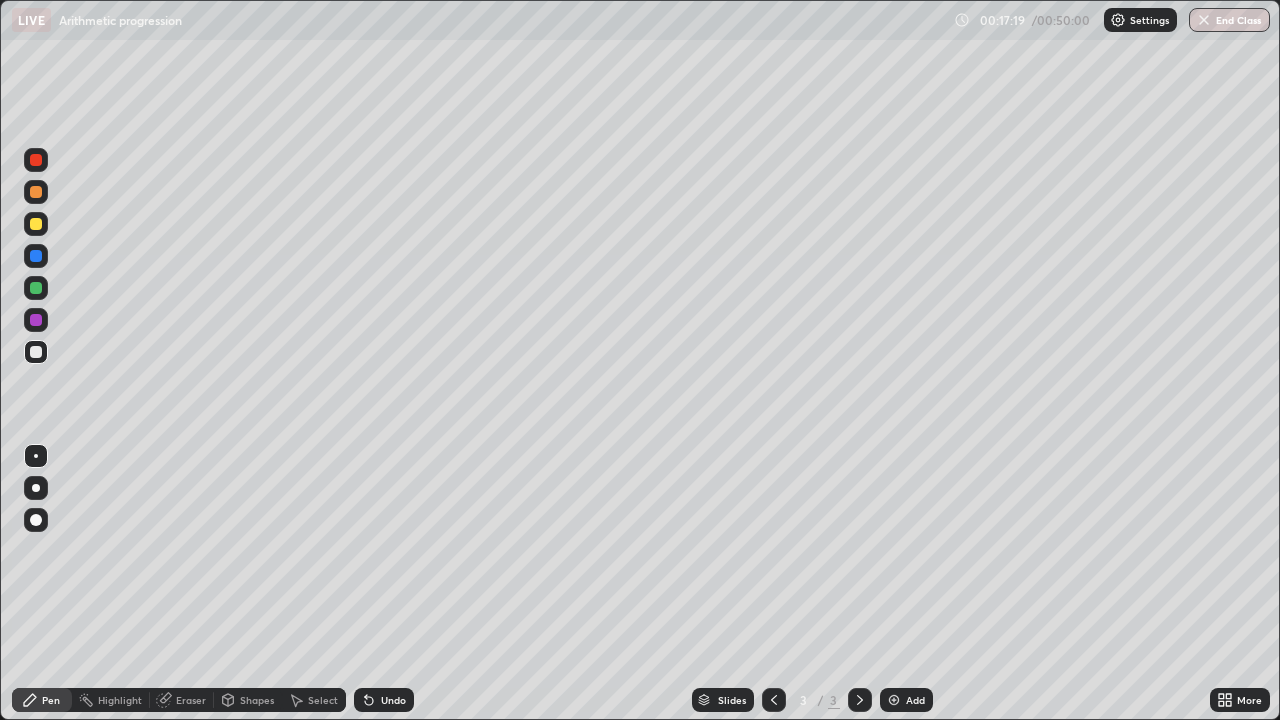click on "Add" at bounding box center [906, 700] 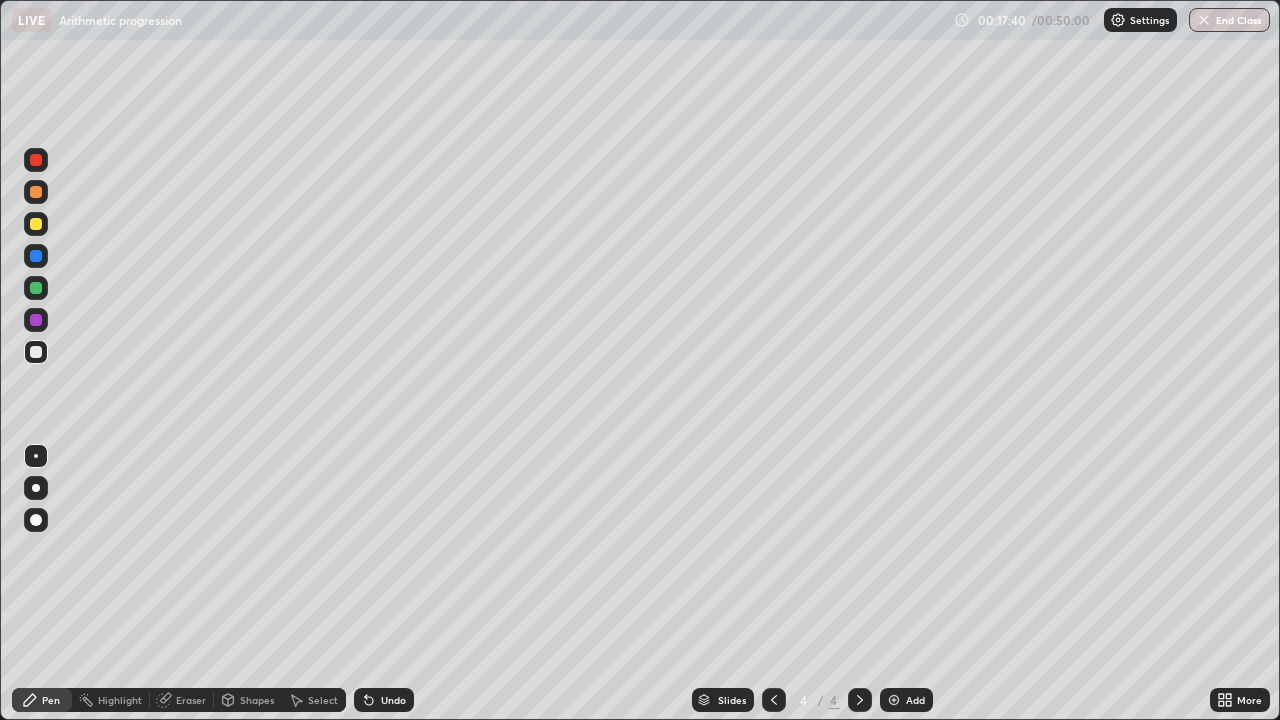 click on "Undo" at bounding box center (384, 700) 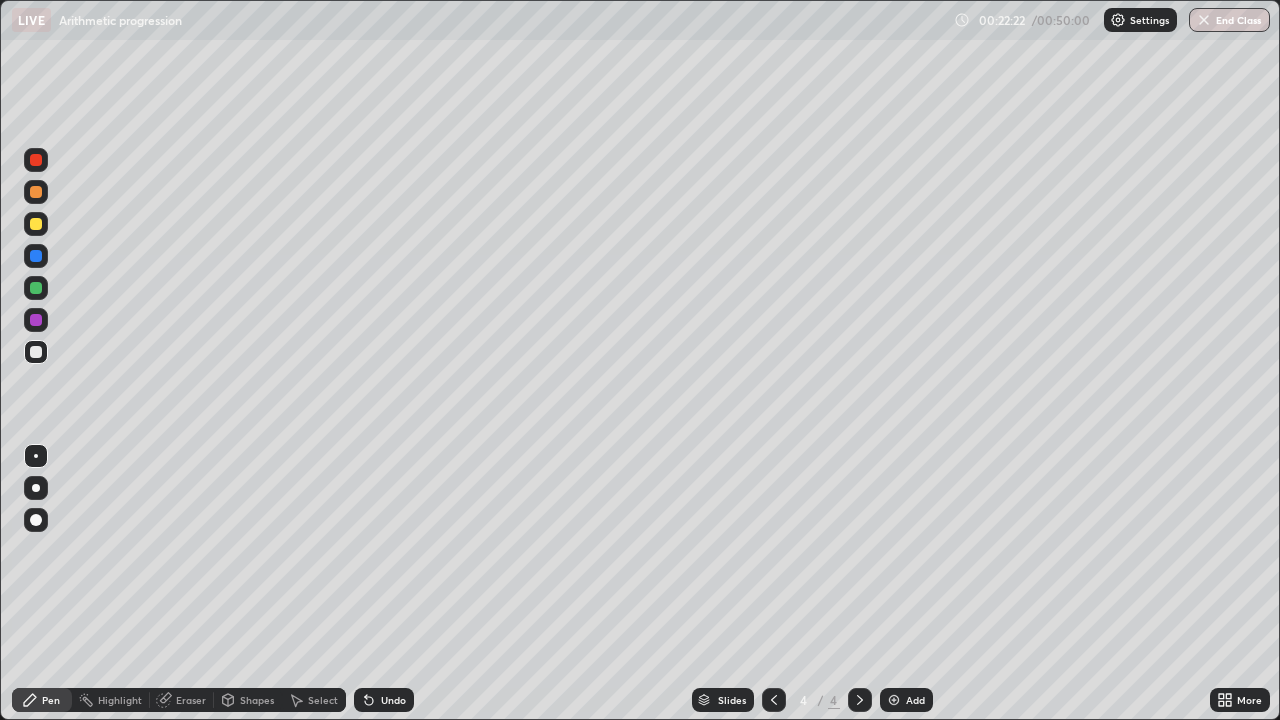 click on "Select" at bounding box center (323, 700) 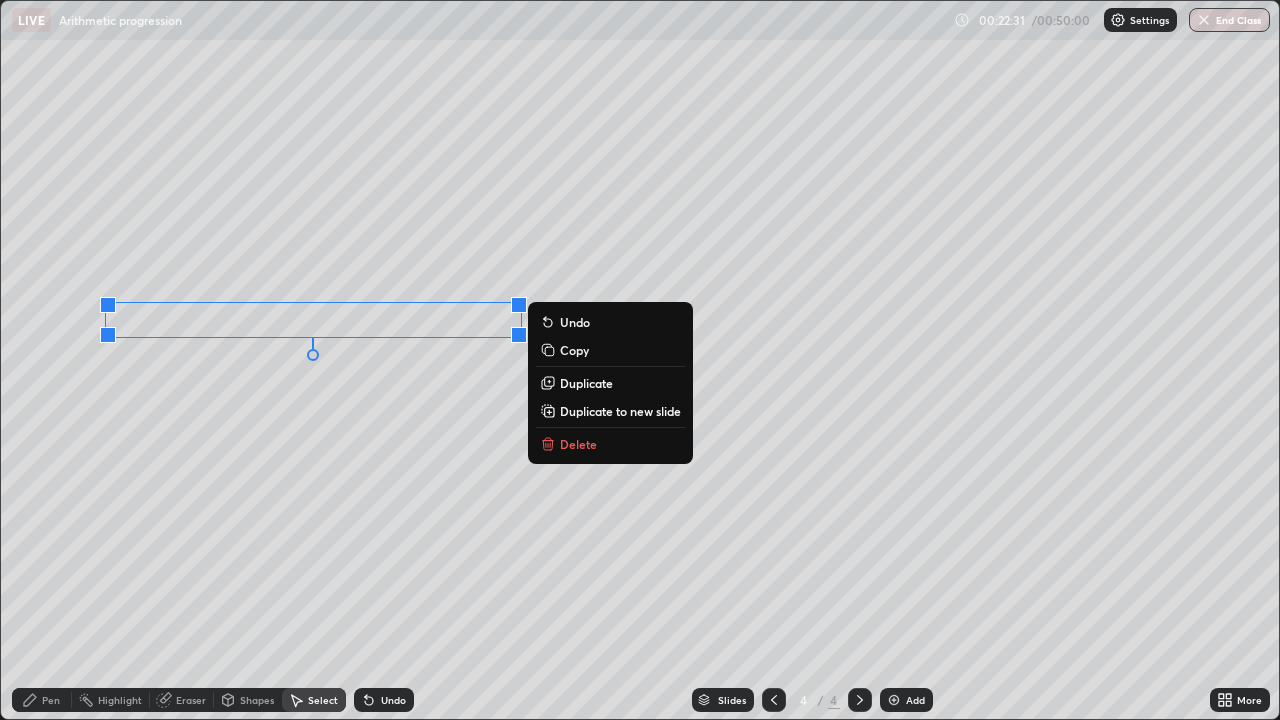 click on "0 ° Undo Copy Duplicate Duplicate to new slide Delete" at bounding box center (640, 360) 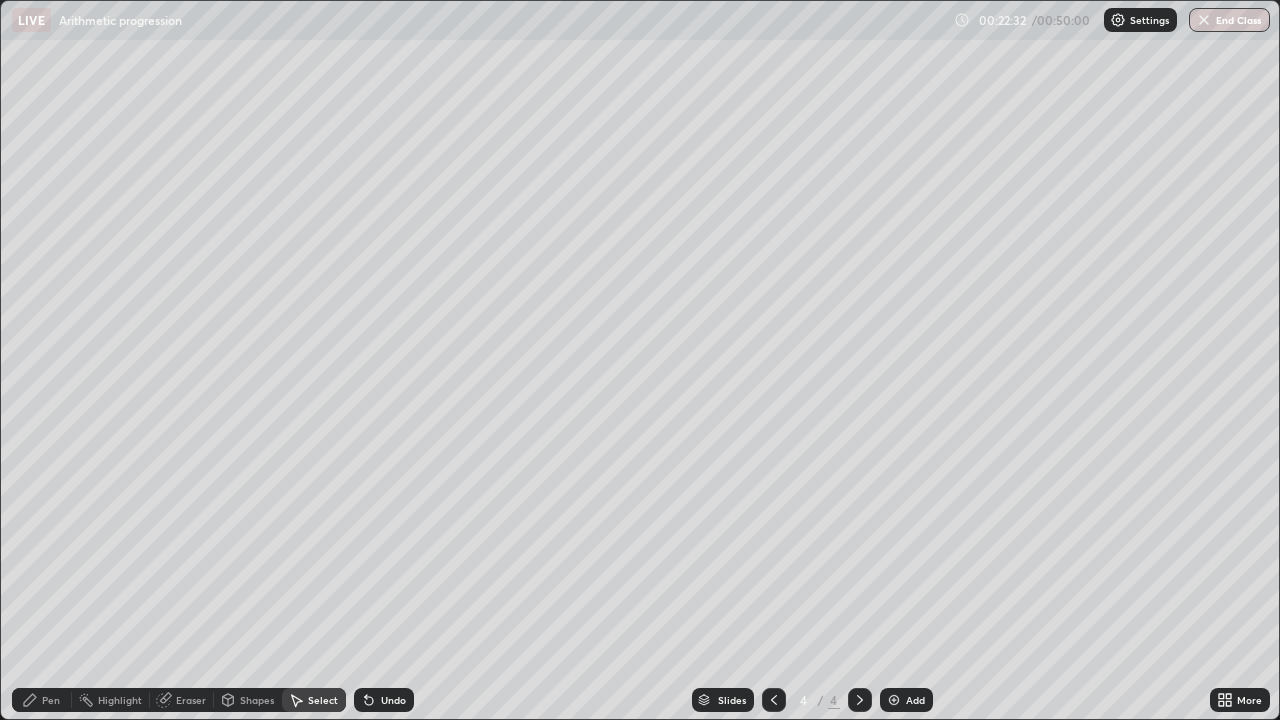 click 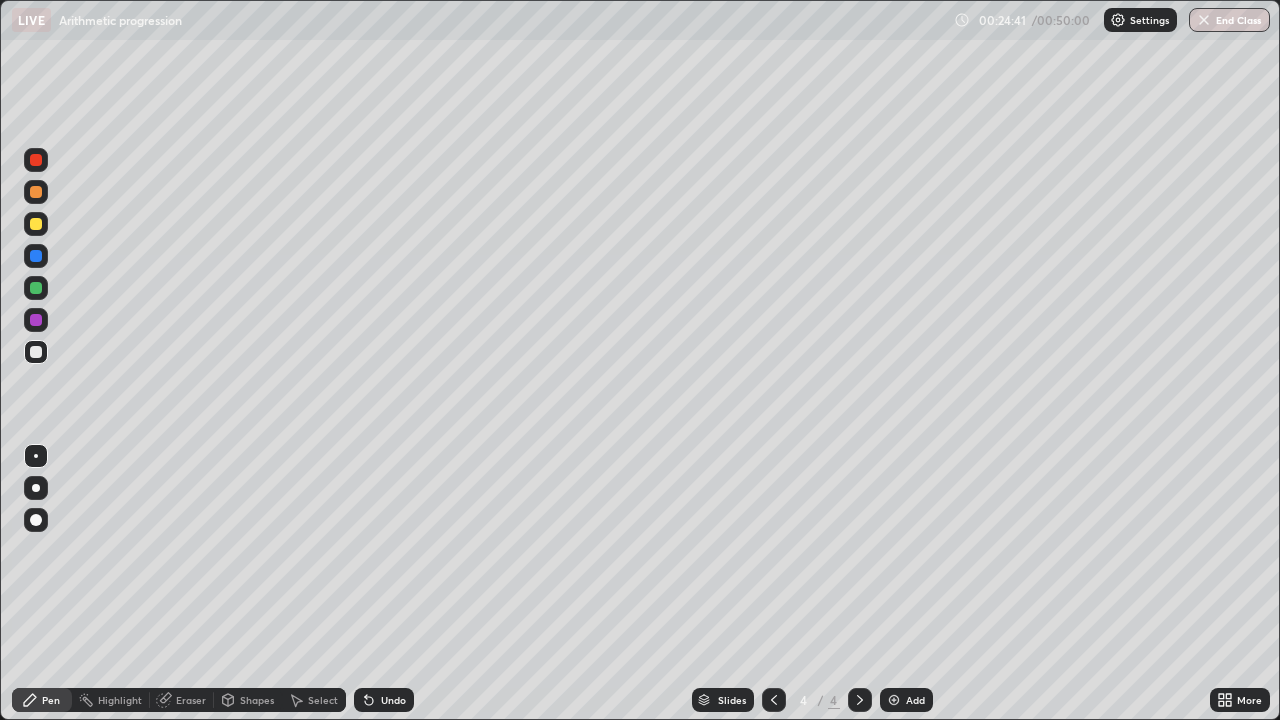 click at bounding box center (36, 320) 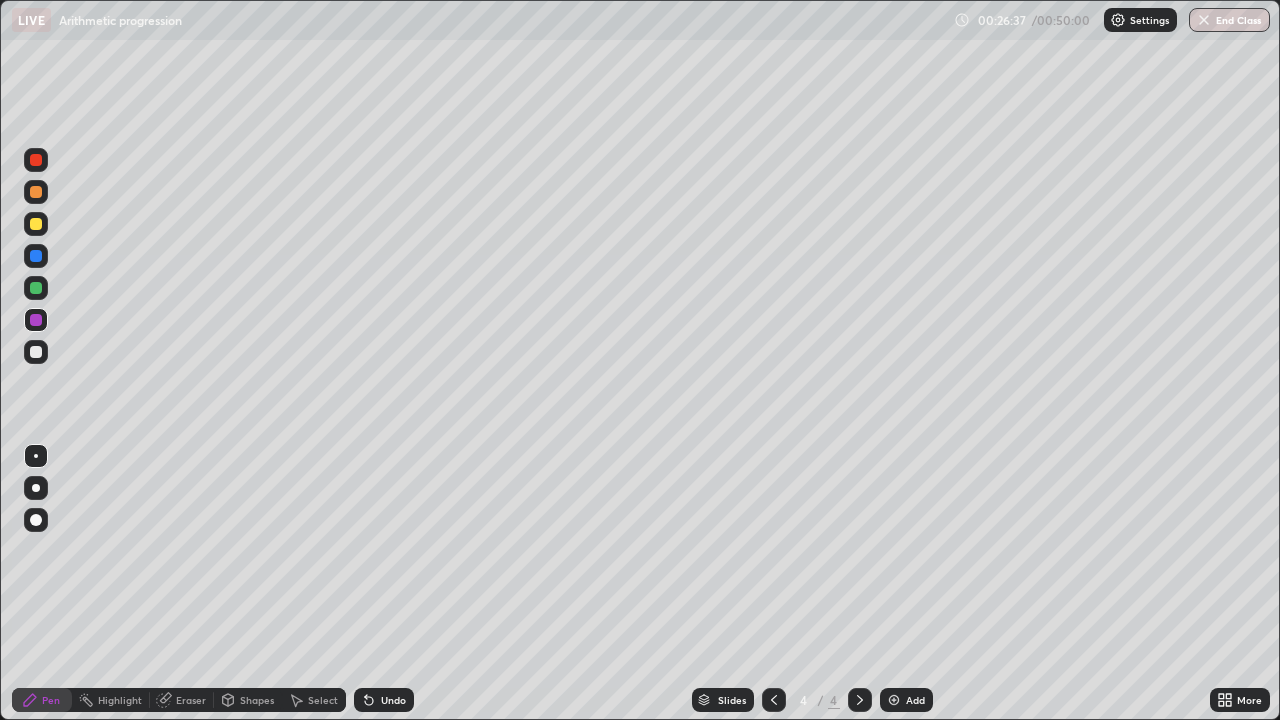 click on "Add" at bounding box center [906, 700] 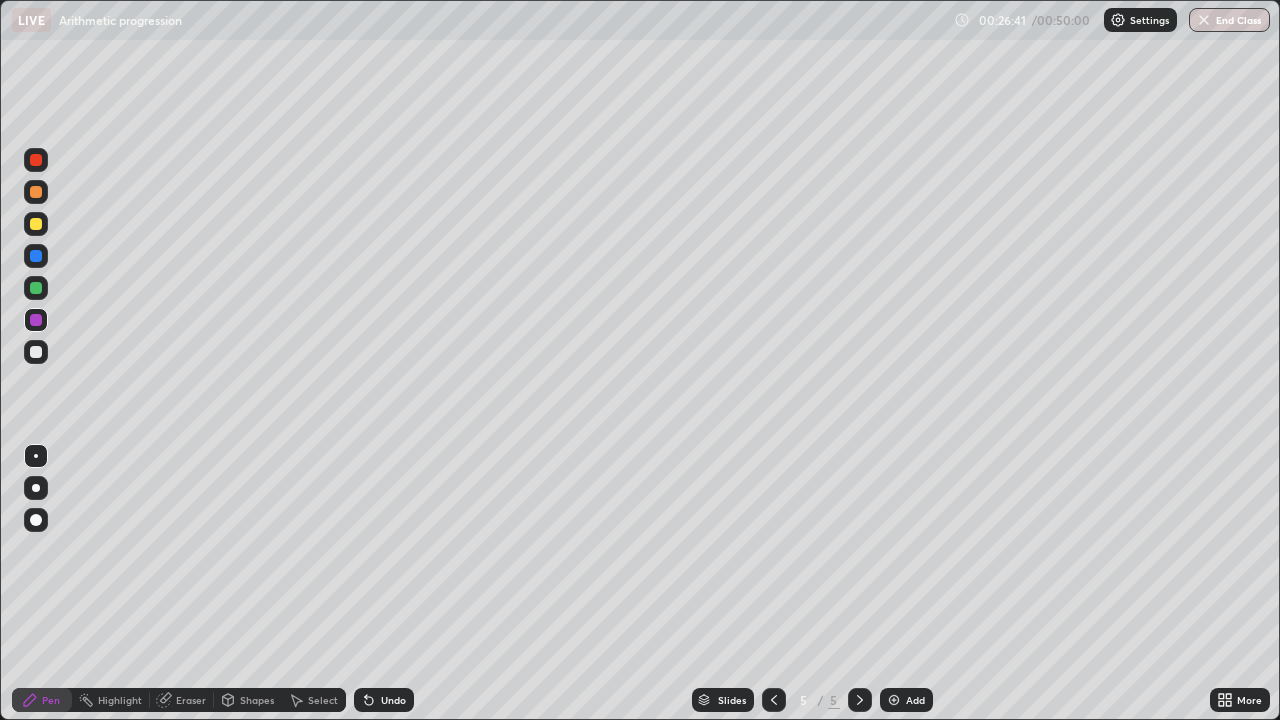 click 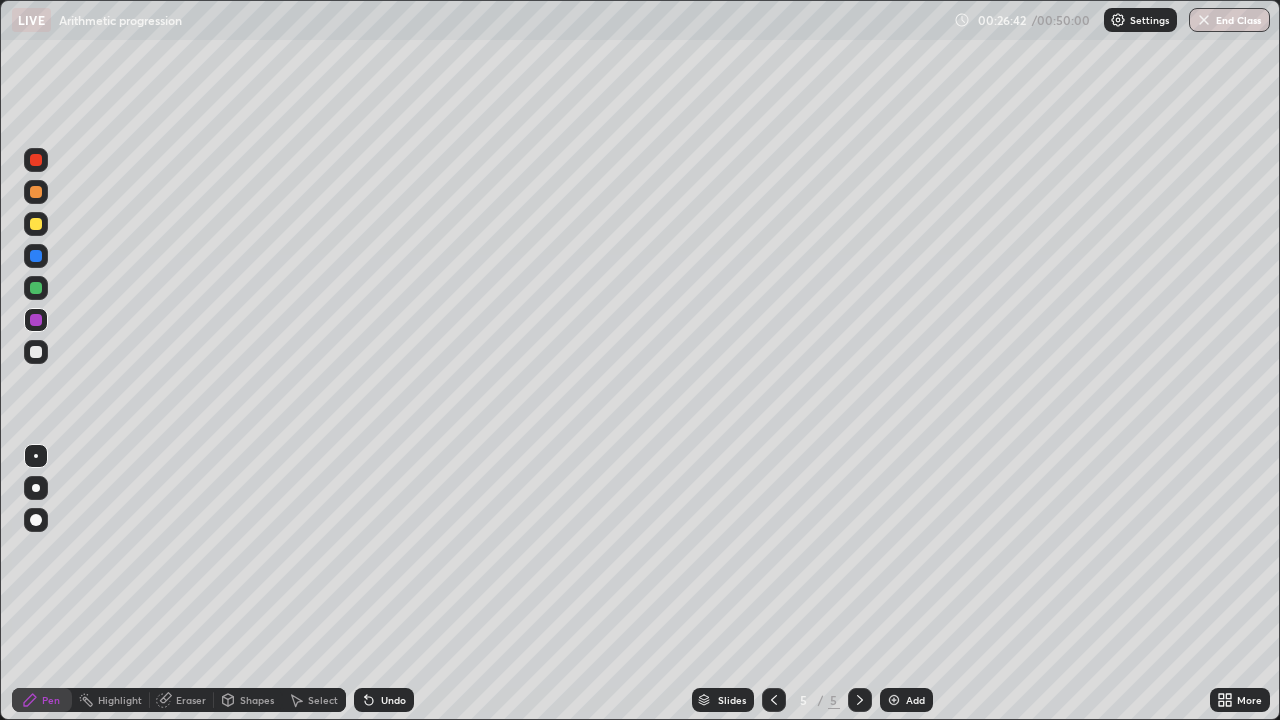click at bounding box center [36, 352] 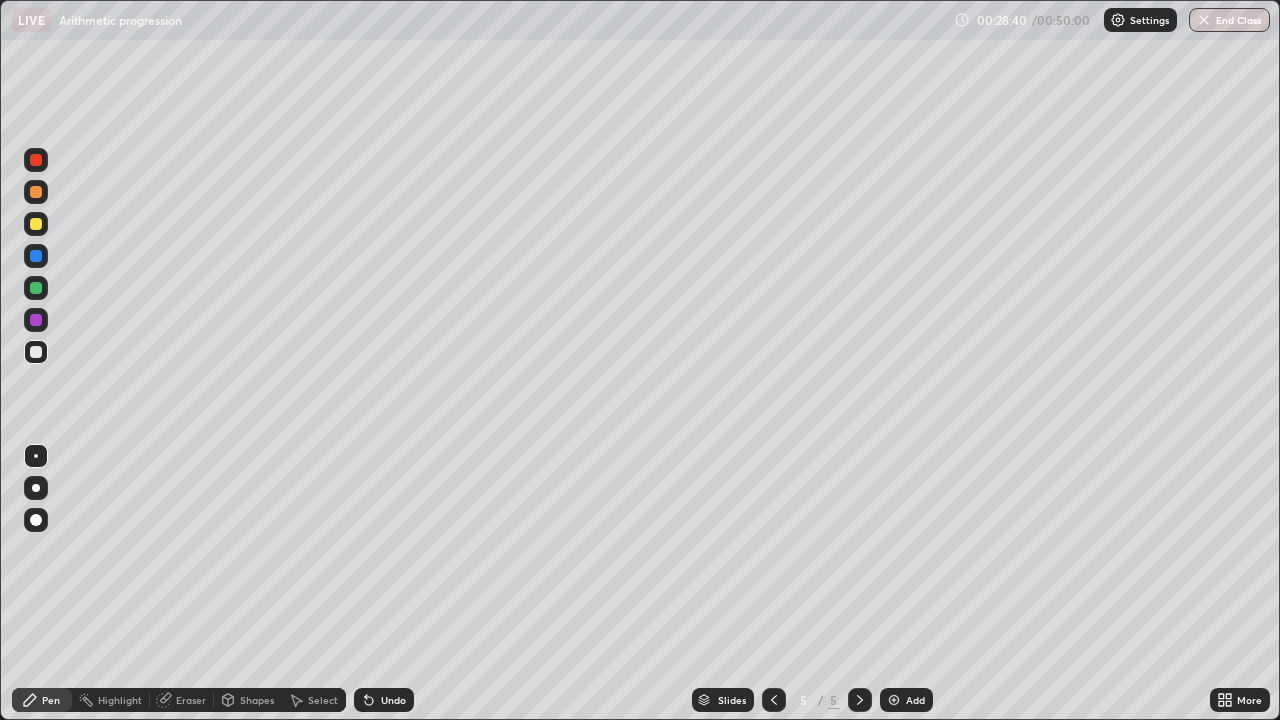 click at bounding box center [36, 224] 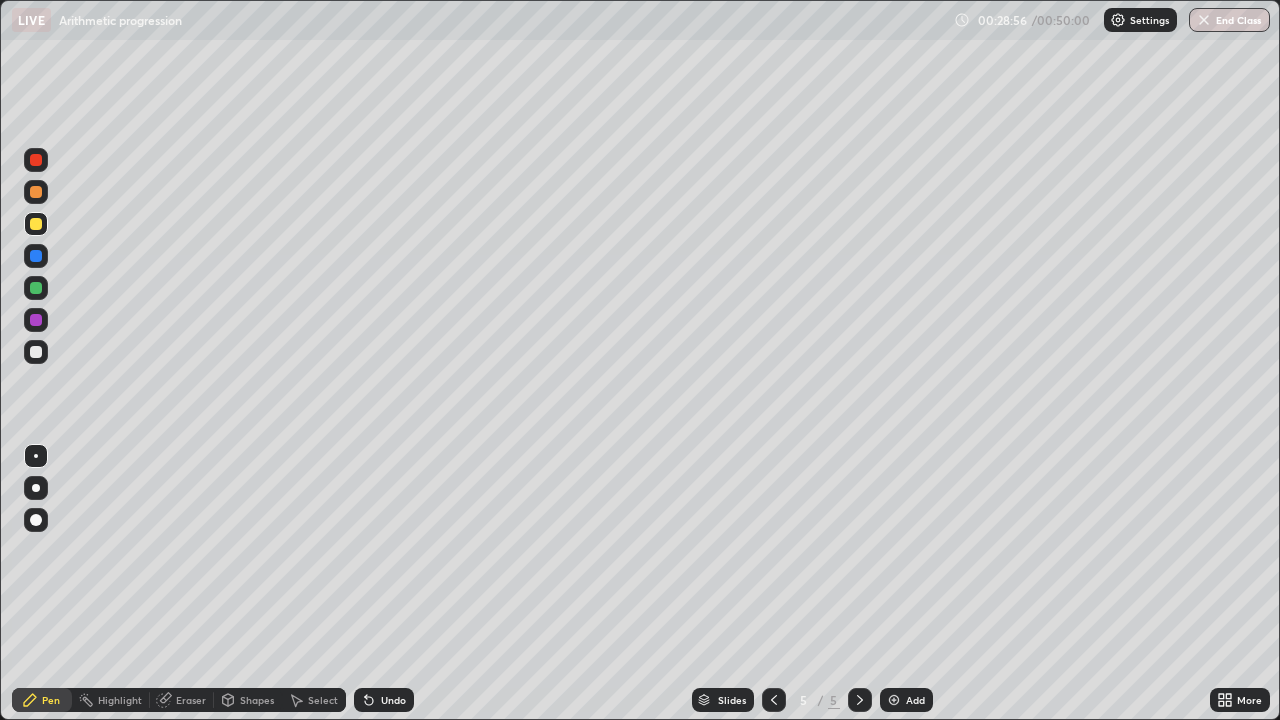 click at bounding box center [36, 352] 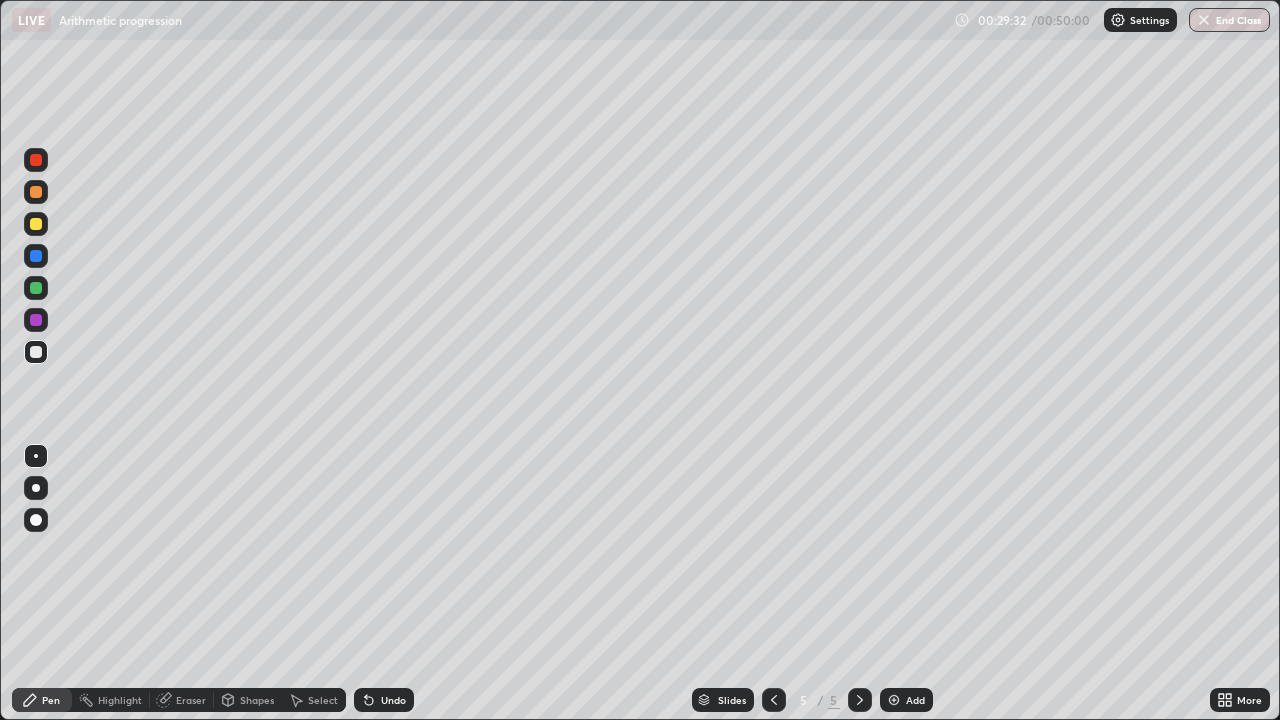 click at bounding box center [36, 224] 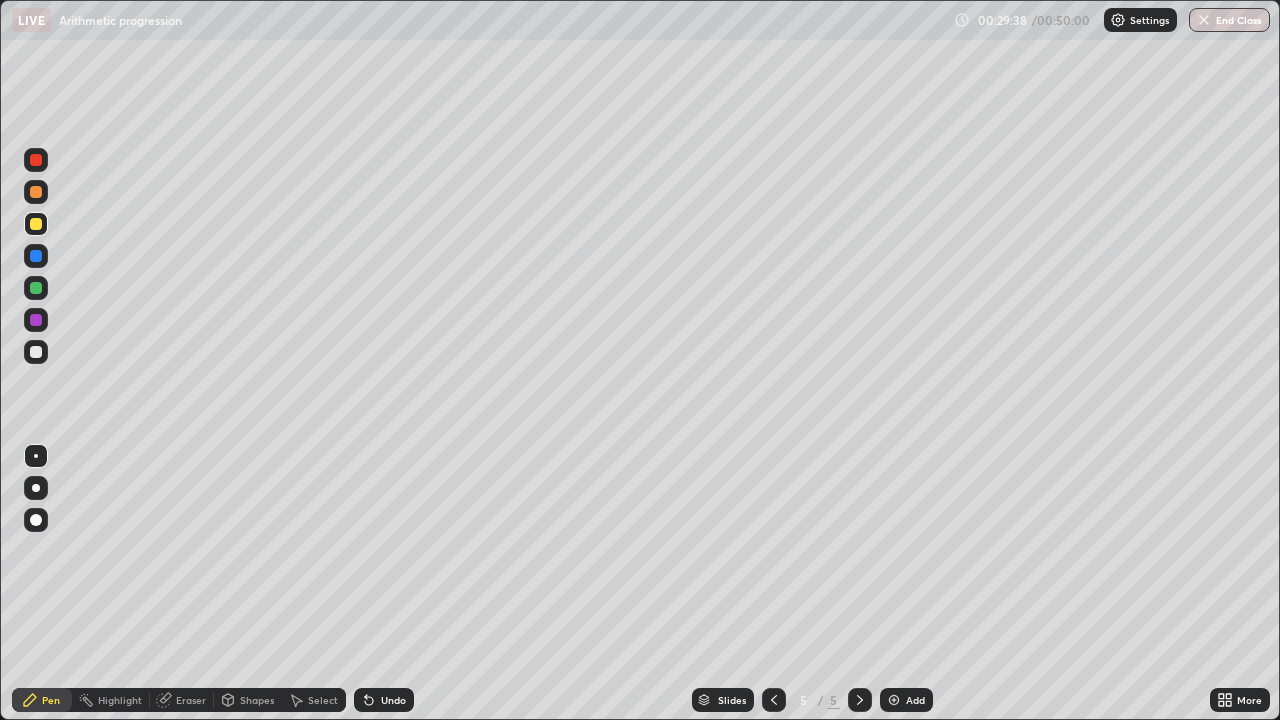 click at bounding box center (36, 352) 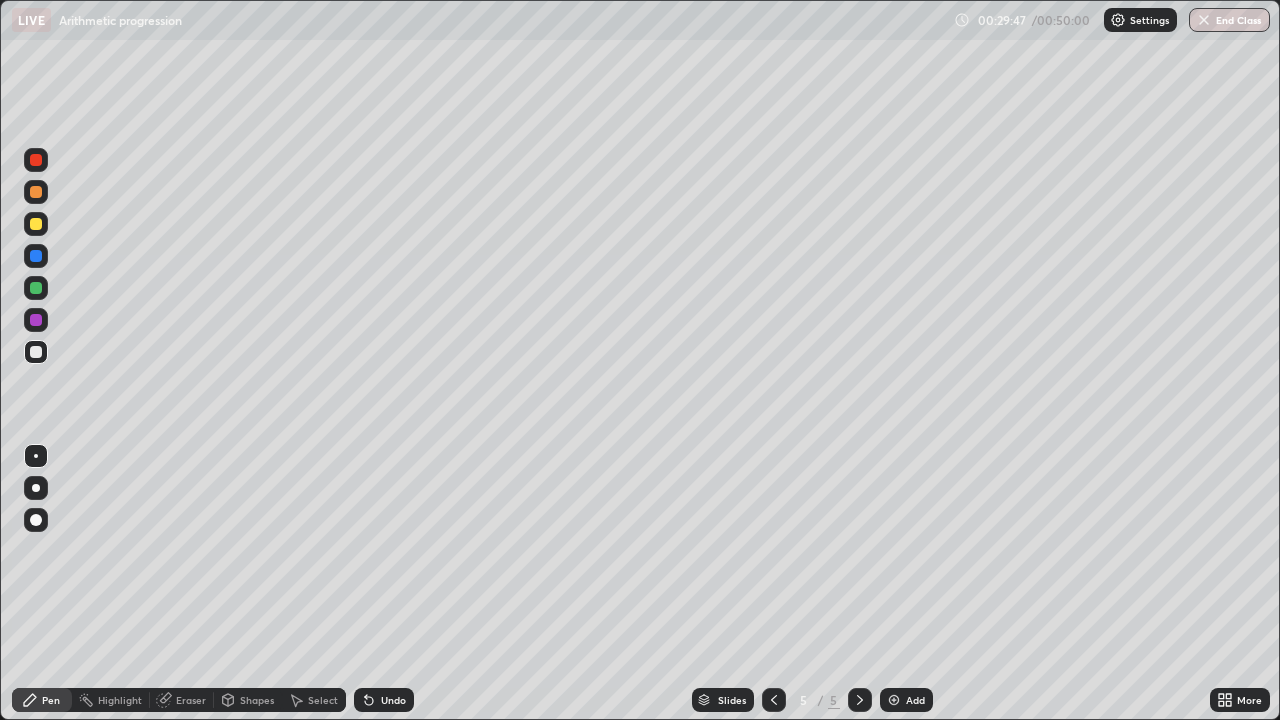 click at bounding box center [36, 256] 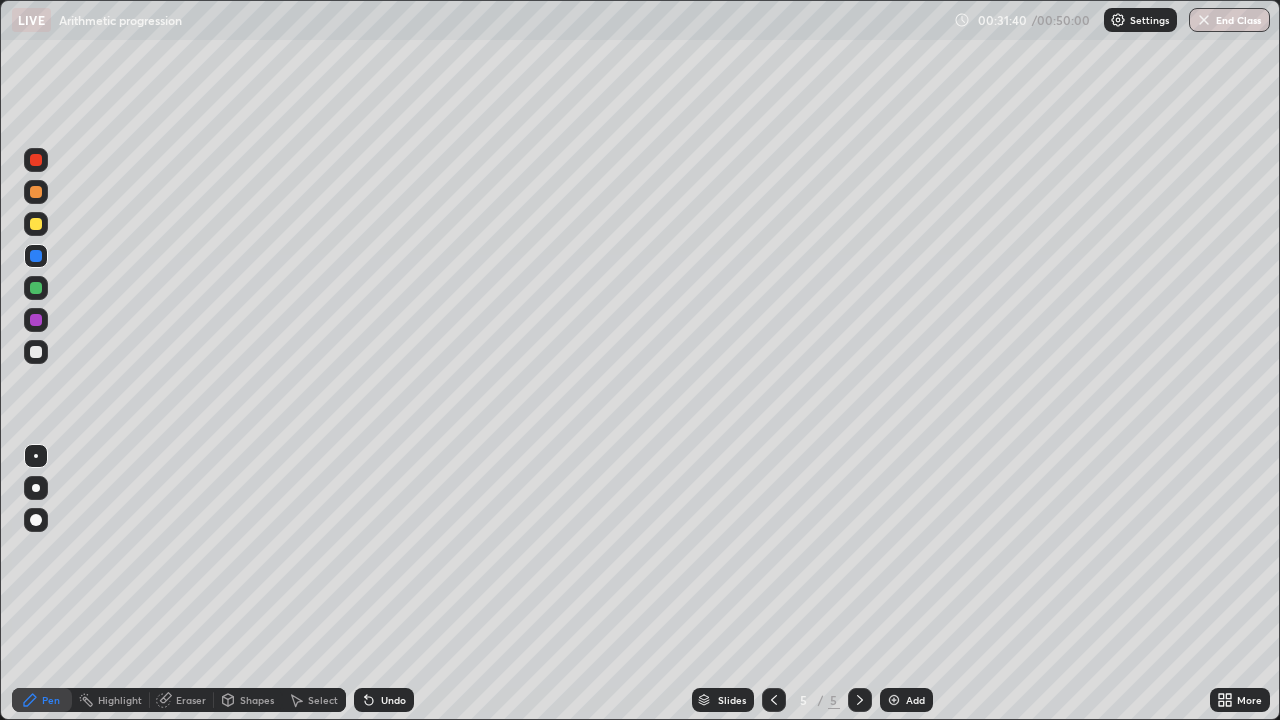 click on "Add" at bounding box center (915, 700) 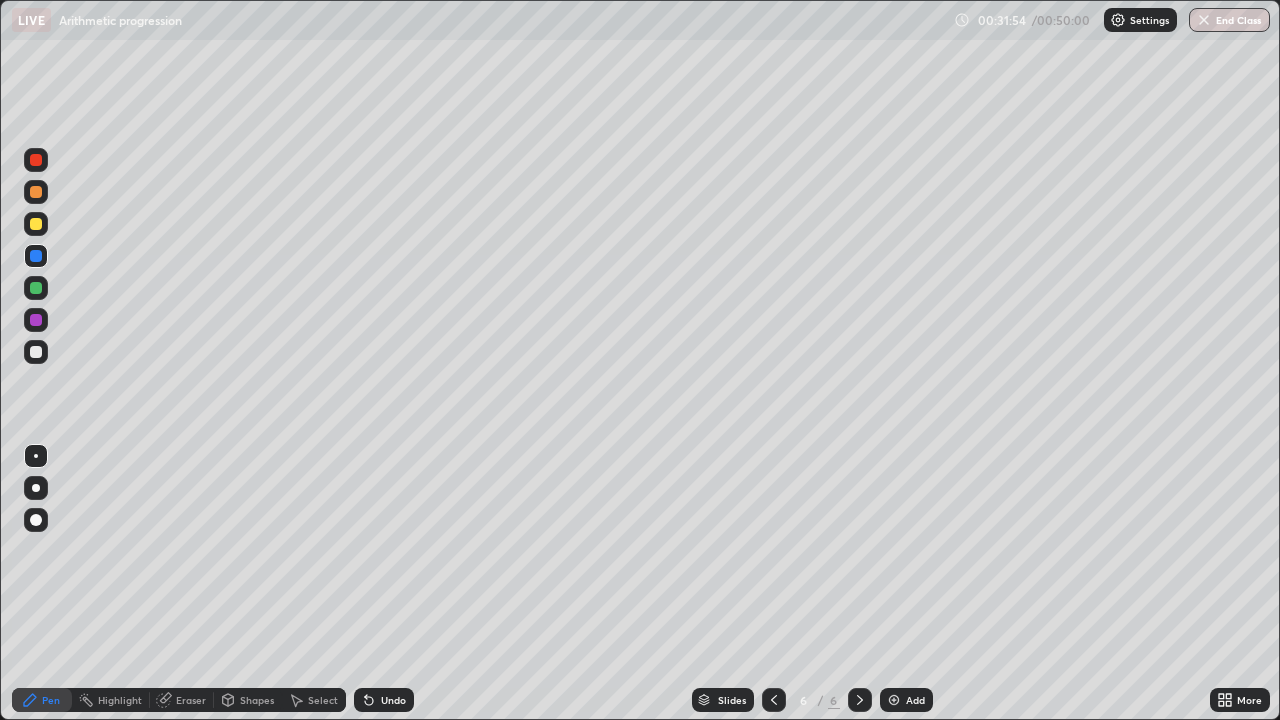 click 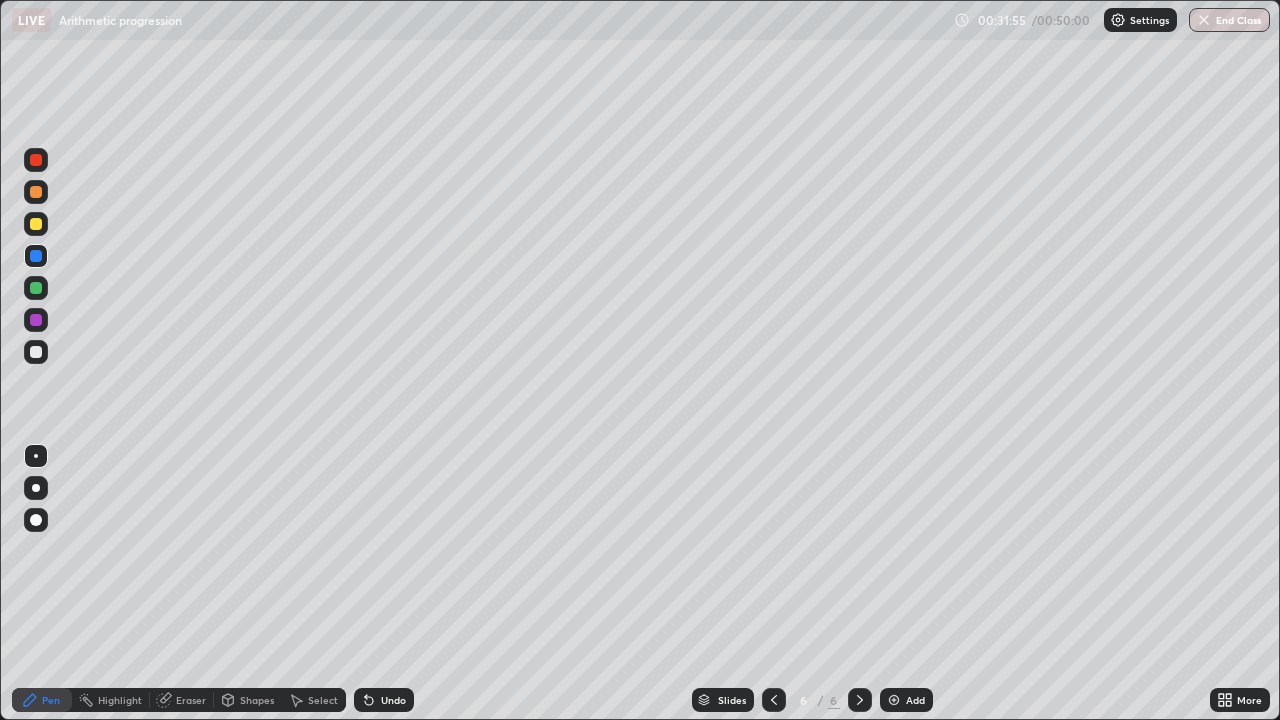 click at bounding box center [36, 352] 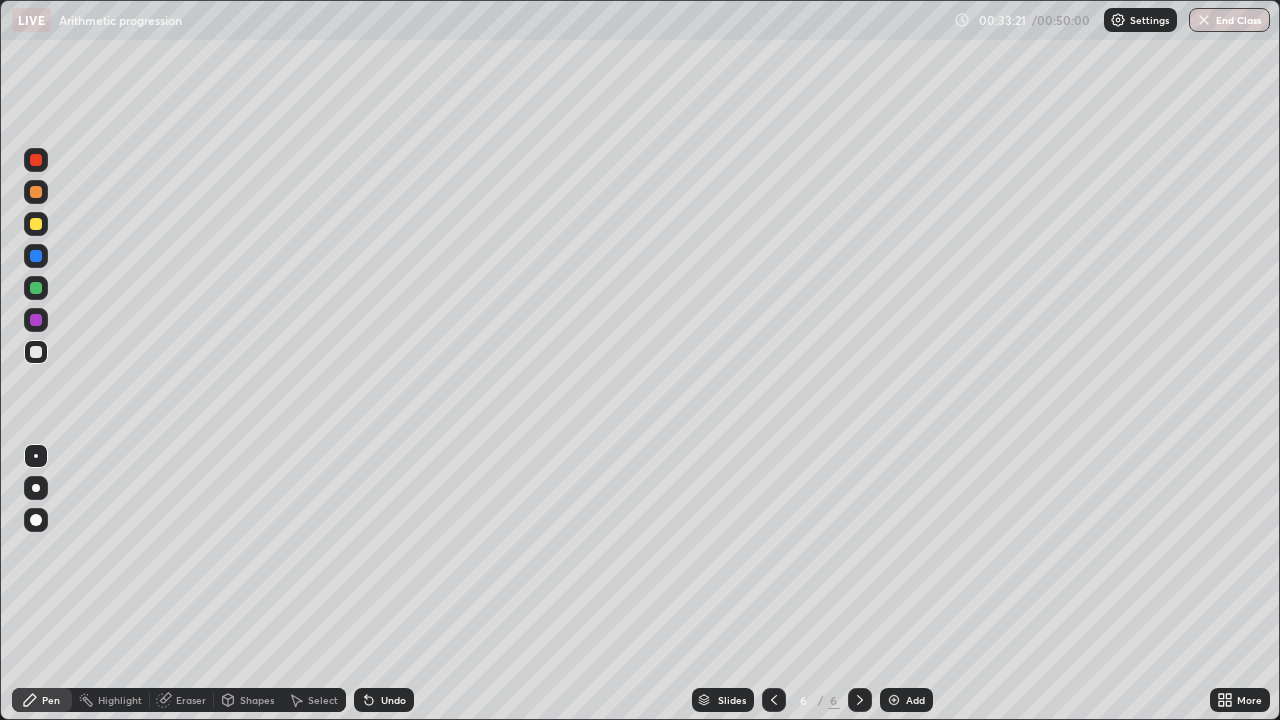 click on "Undo" at bounding box center (384, 700) 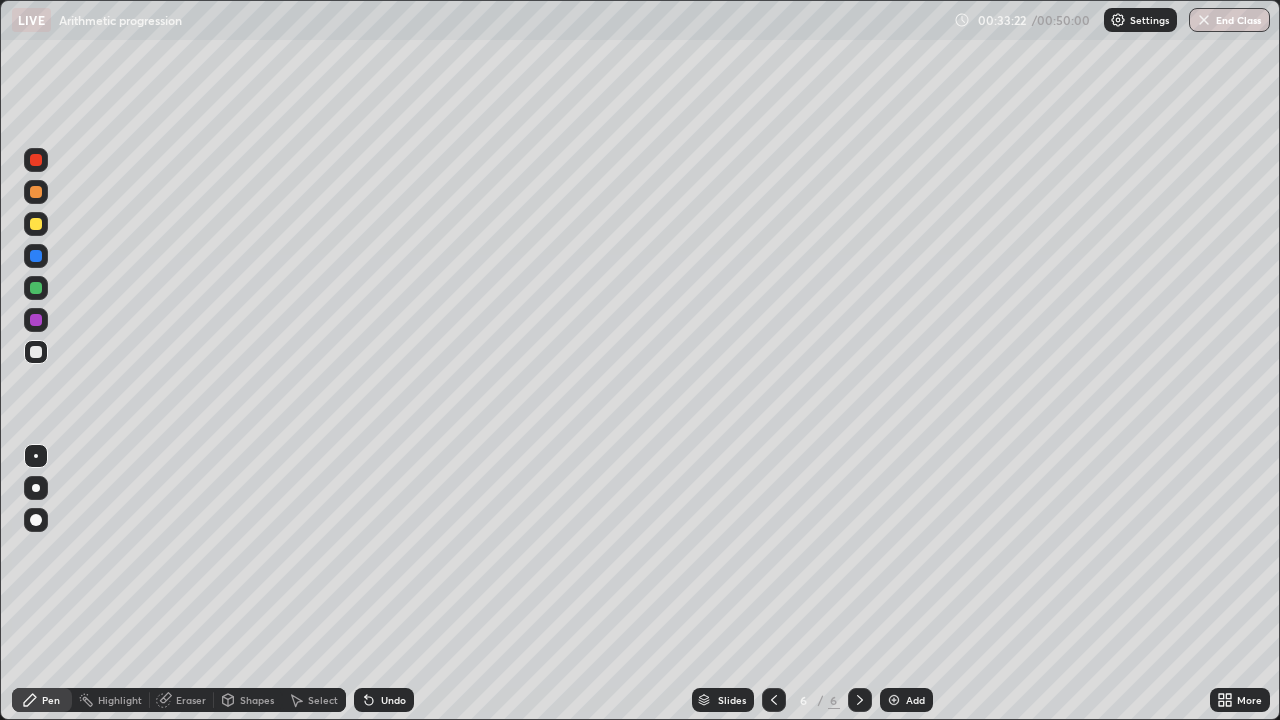 click on "Undo" at bounding box center (384, 700) 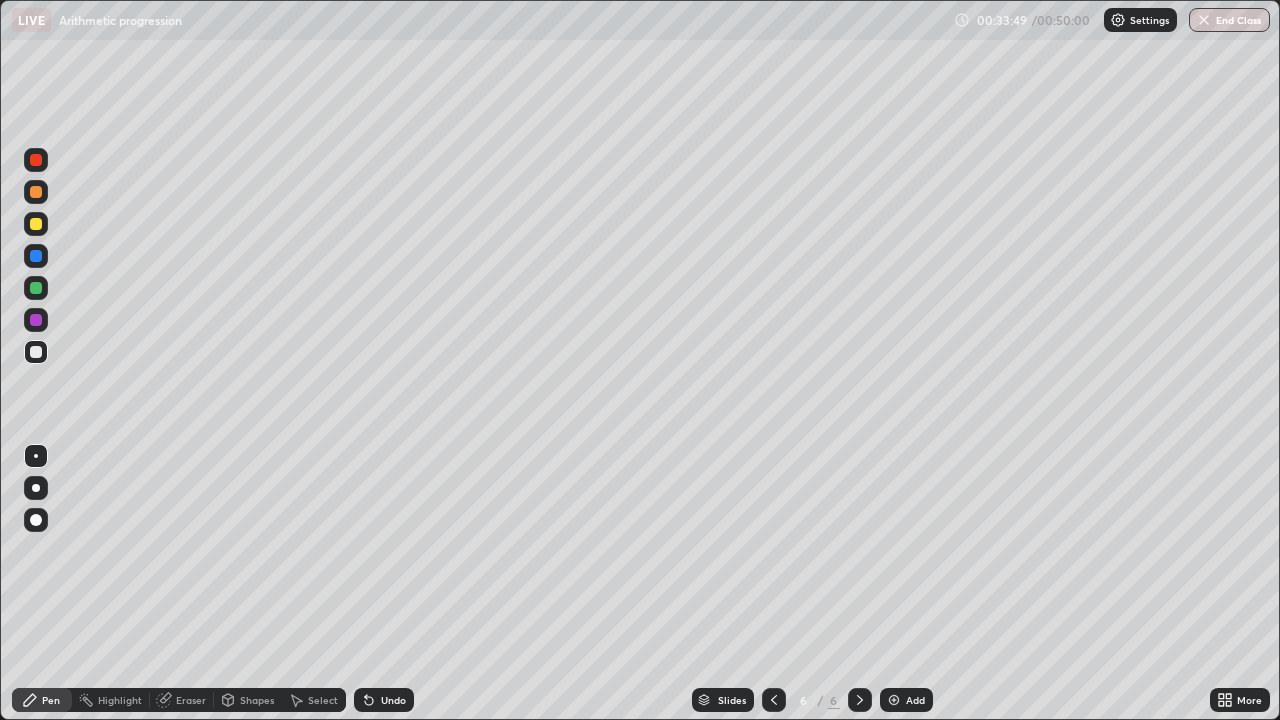 click on "Undo" at bounding box center [393, 700] 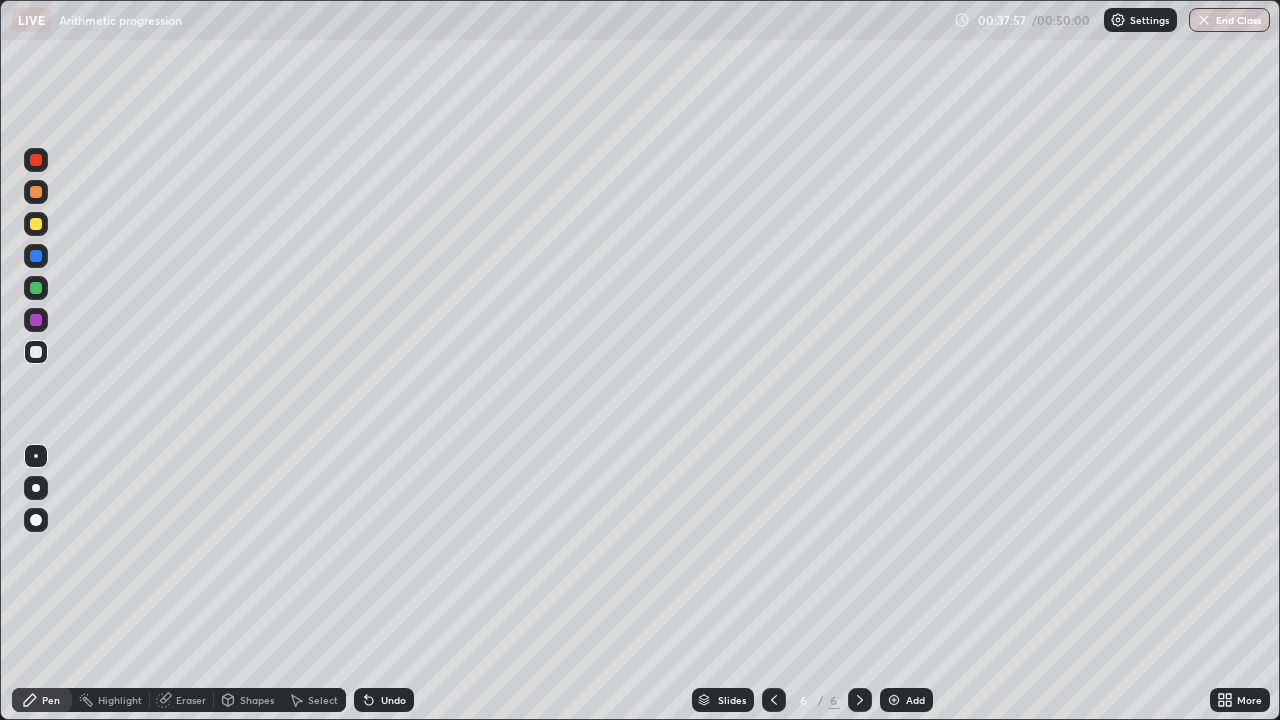 click at bounding box center (894, 700) 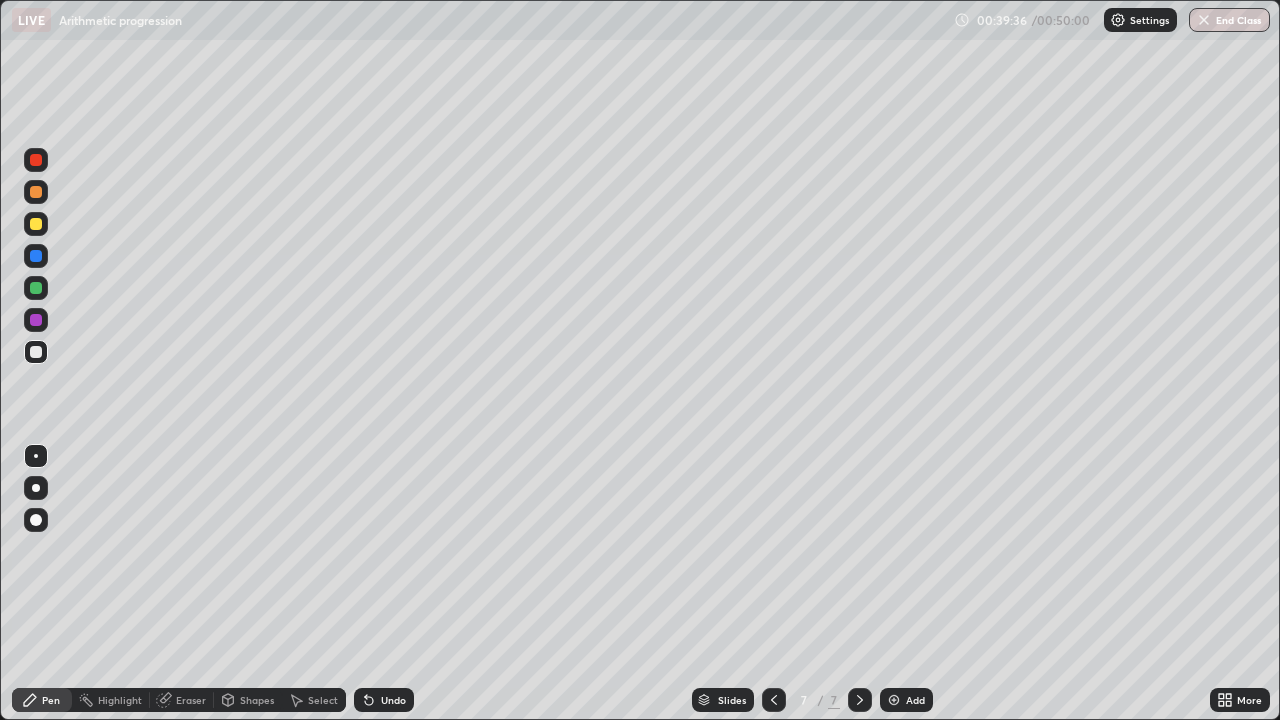 click 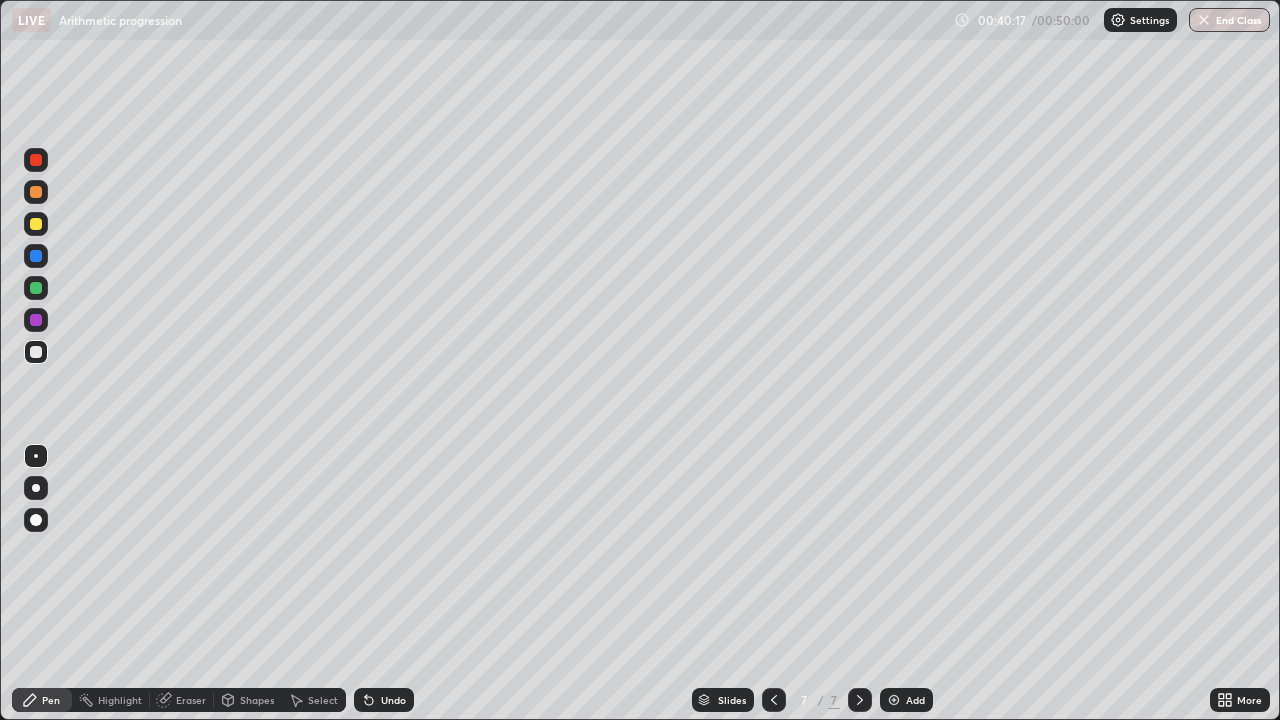 click on "Undo" at bounding box center [393, 700] 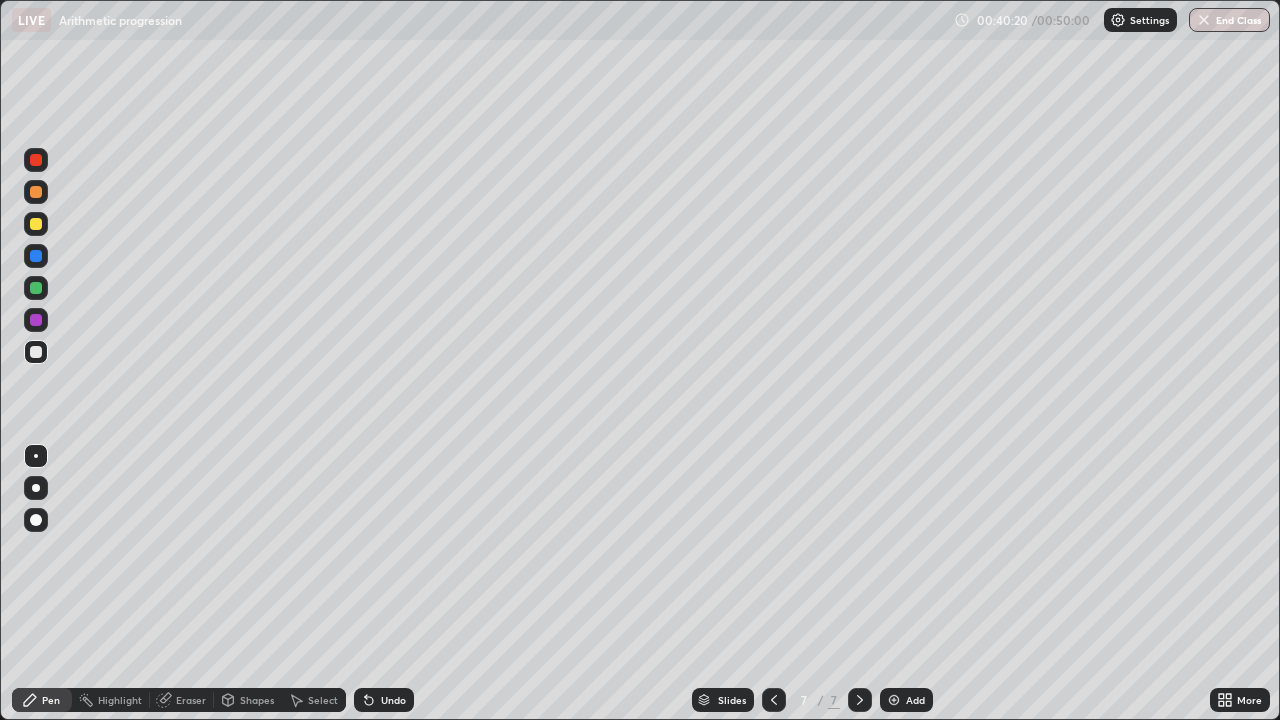 click on "Undo" at bounding box center [393, 700] 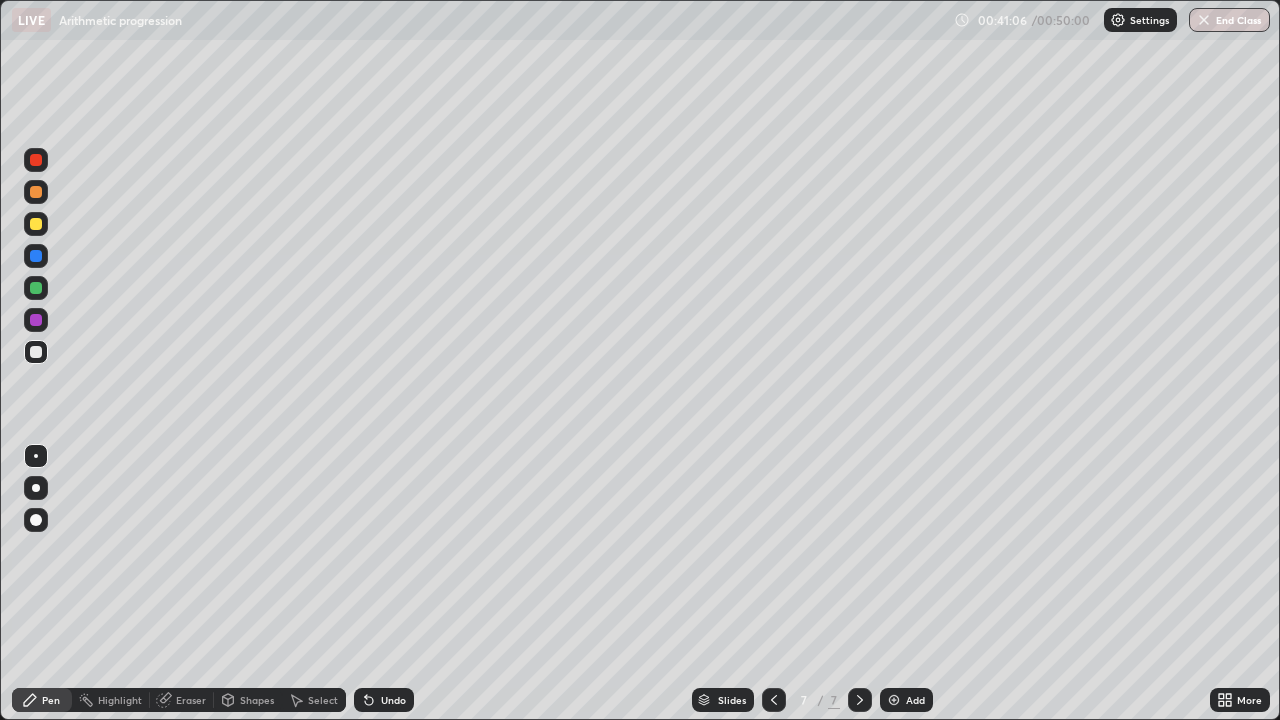 click on "Select" at bounding box center [323, 700] 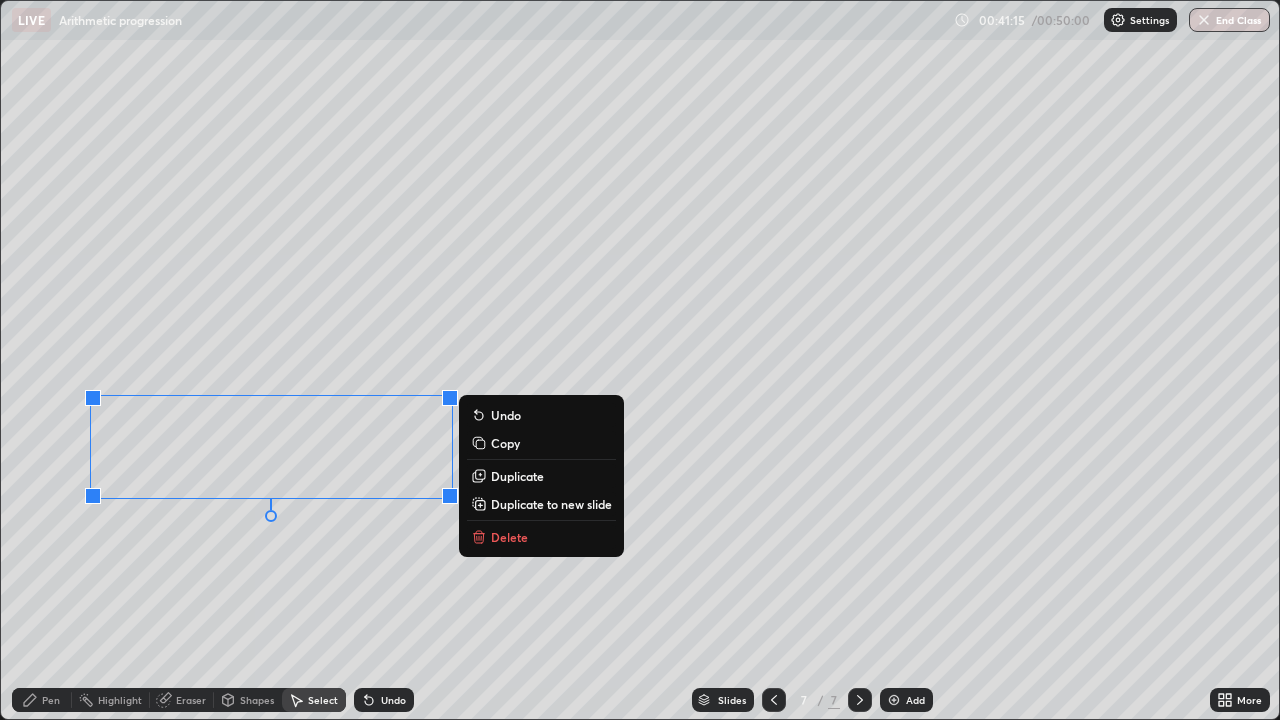 click on "Pen" at bounding box center [51, 700] 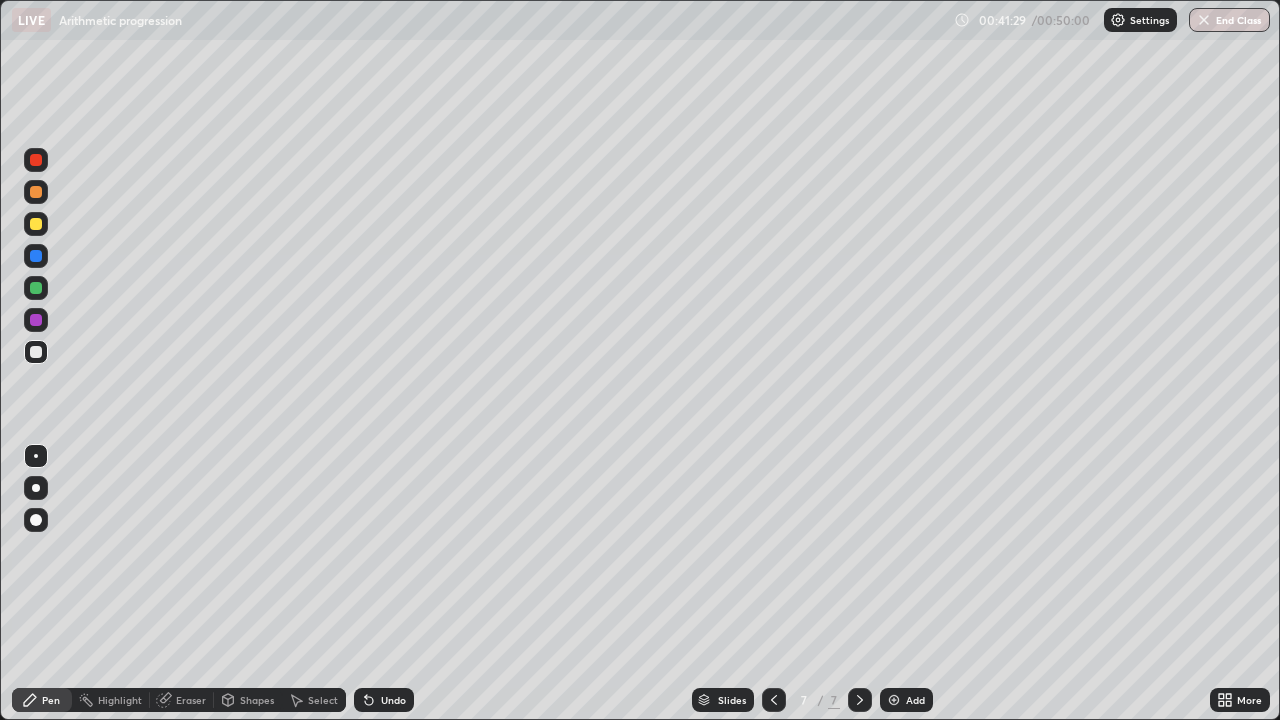 click on "Undo" at bounding box center [393, 700] 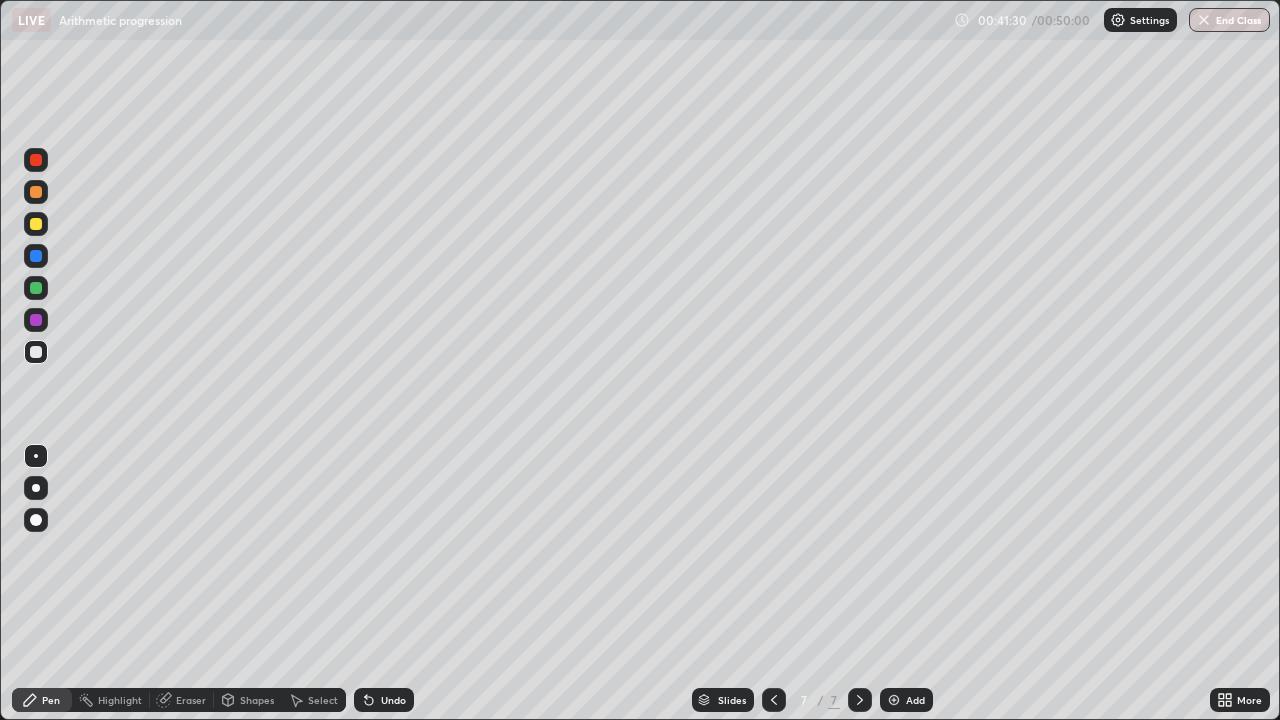 click on "Undo" at bounding box center [393, 700] 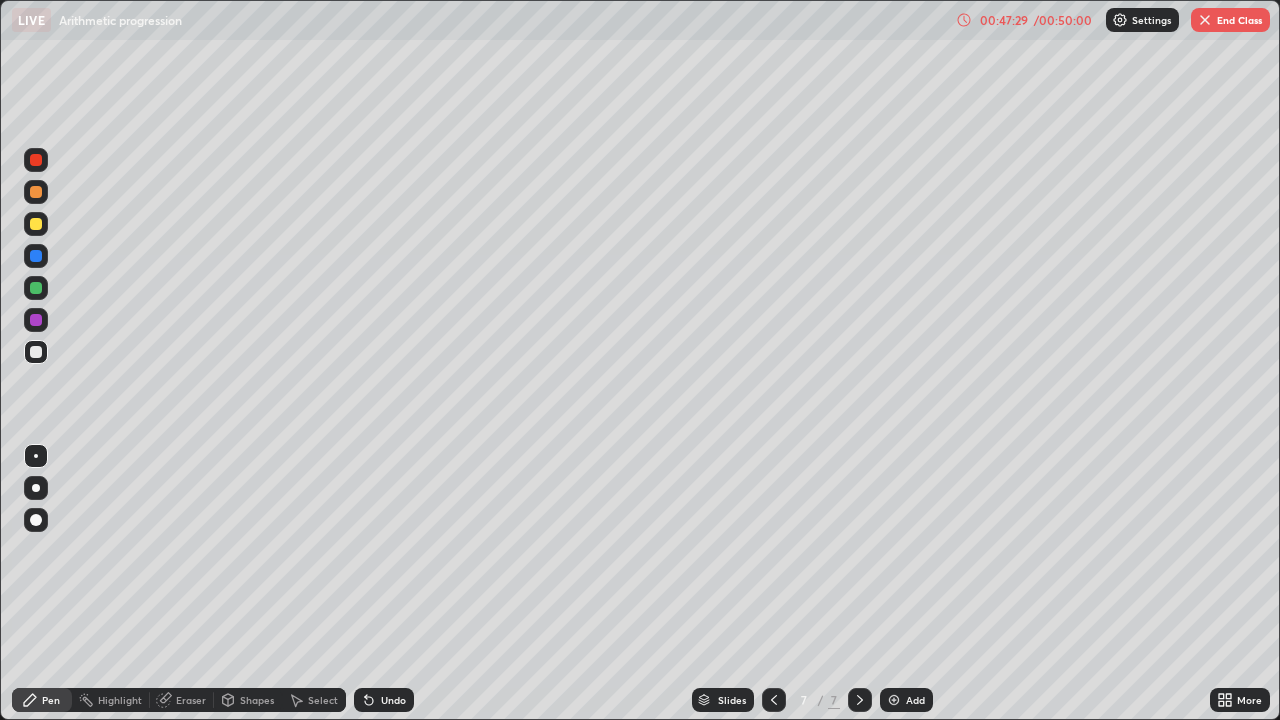 click 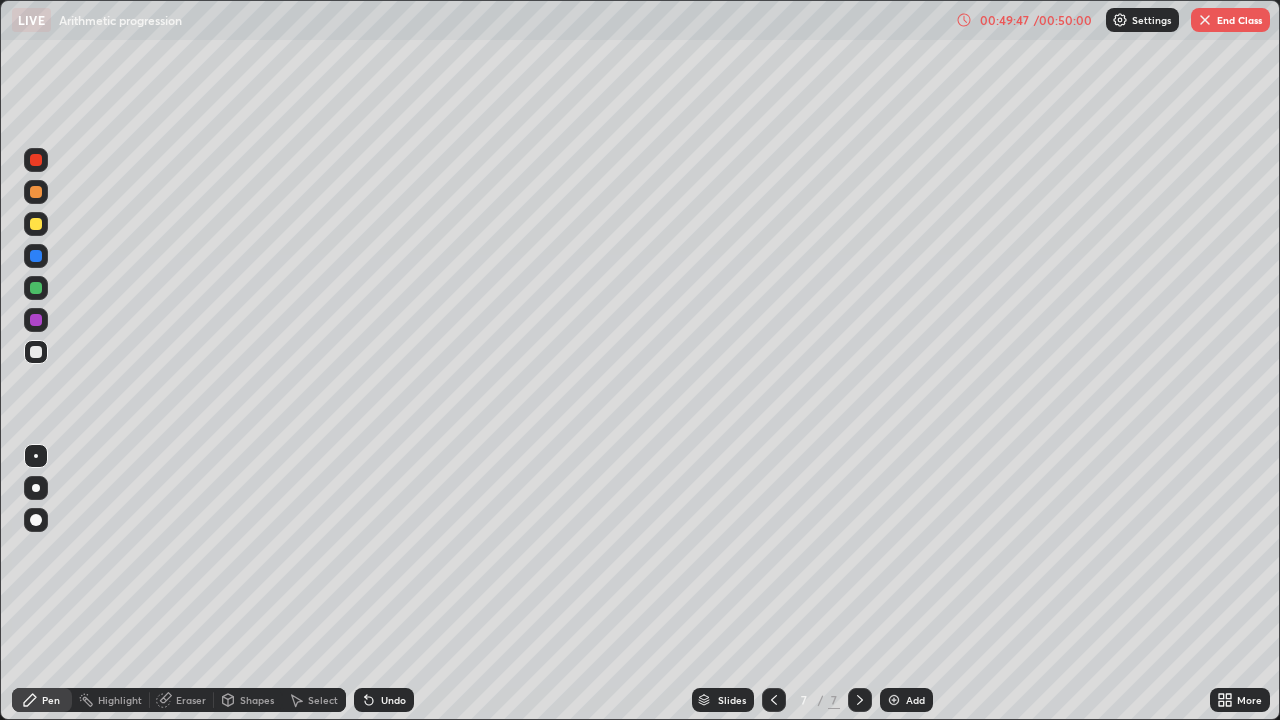 click 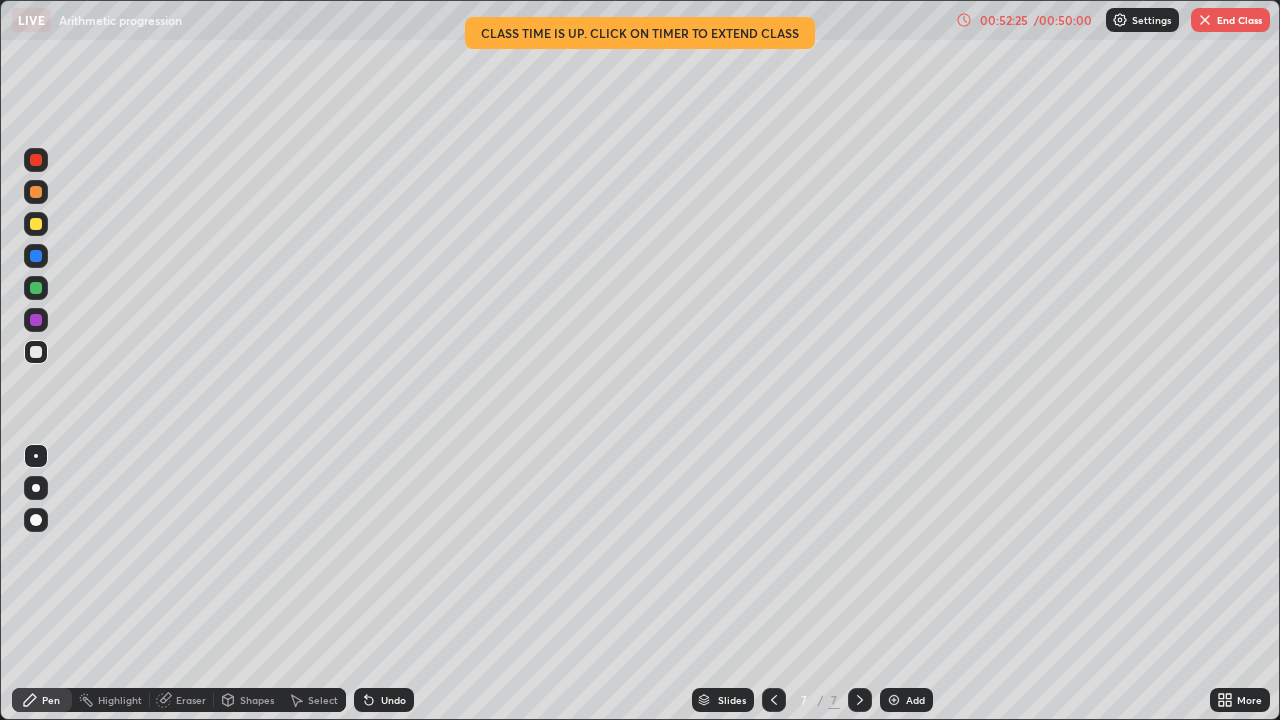 click on "End Class" at bounding box center (1230, 20) 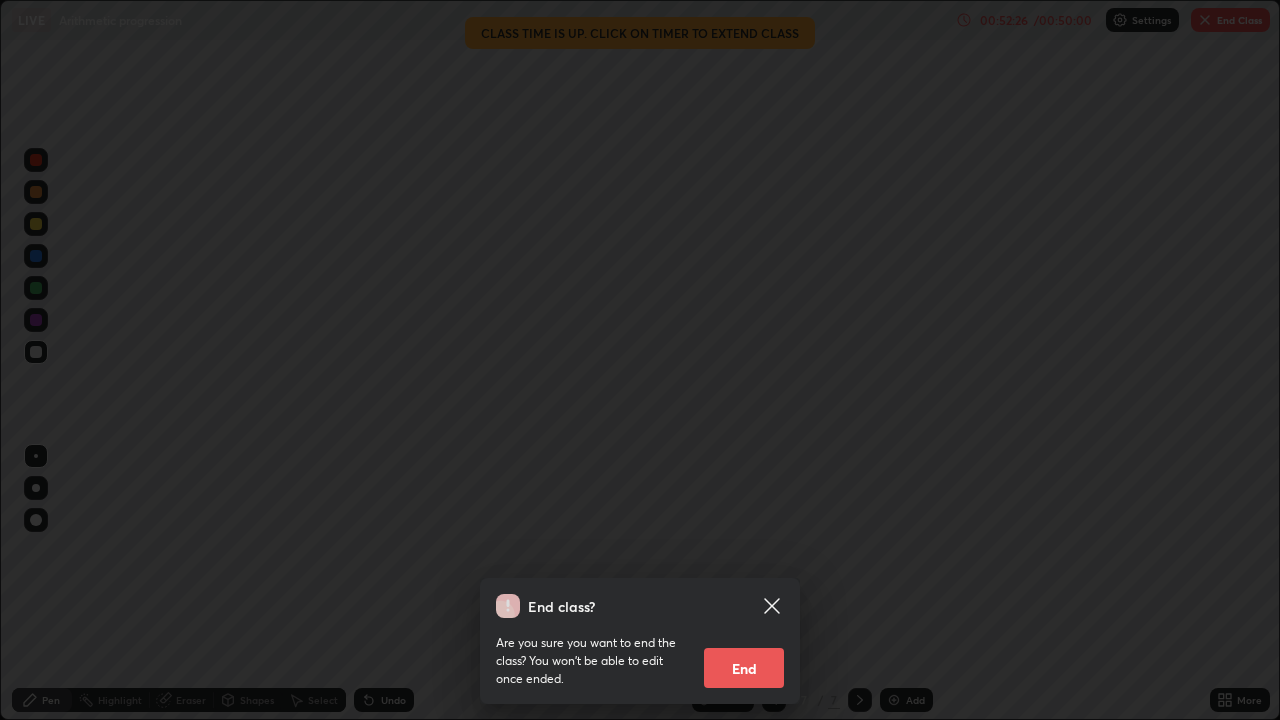 click on "End" at bounding box center [744, 668] 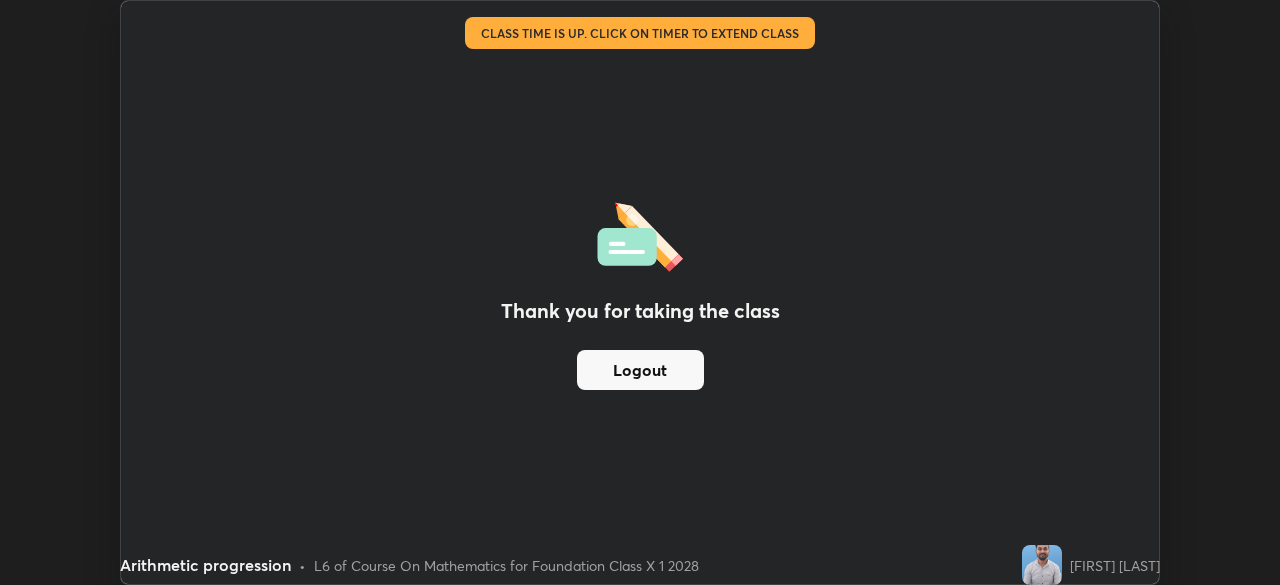 scroll, scrollTop: 585, scrollLeft: 1280, axis: both 